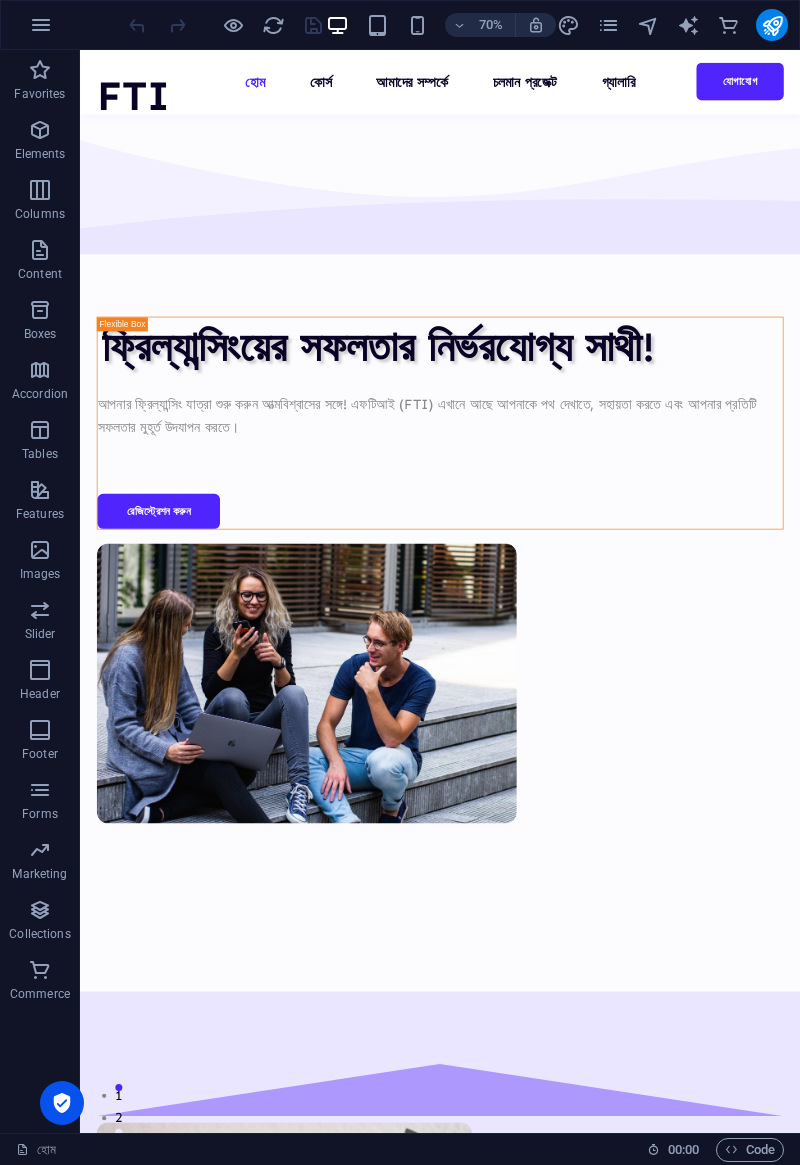 scroll, scrollTop: 1328, scrollLeft: 0, axis: vertical 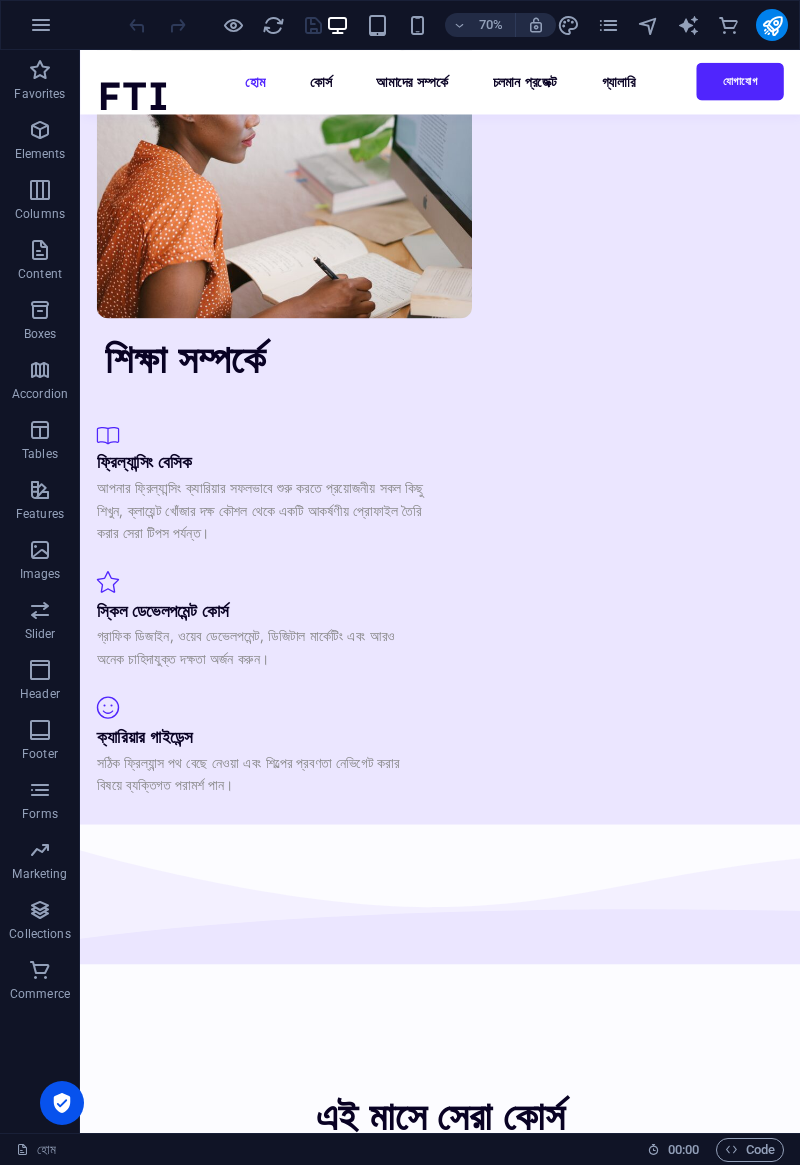click on "UI/UX Design" at bounding box center (594, 2259) 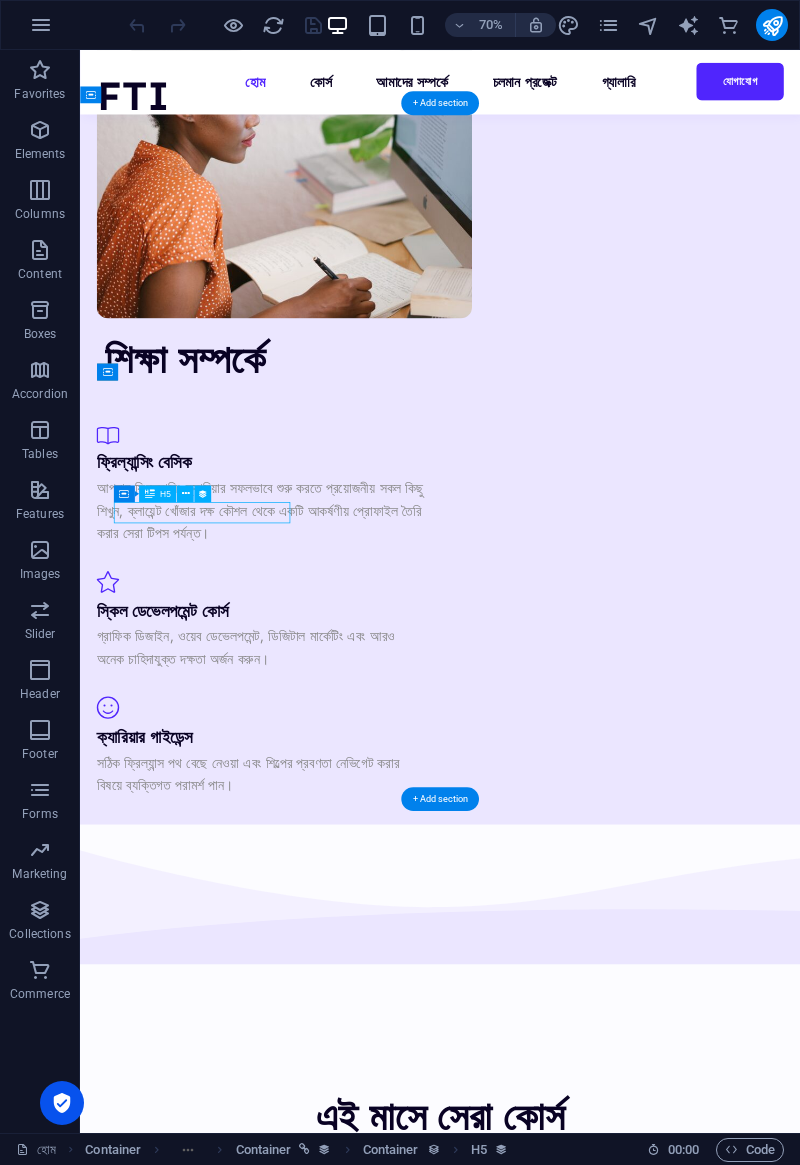 click on "UI/UX Design" at bounding box center [594, 2259] 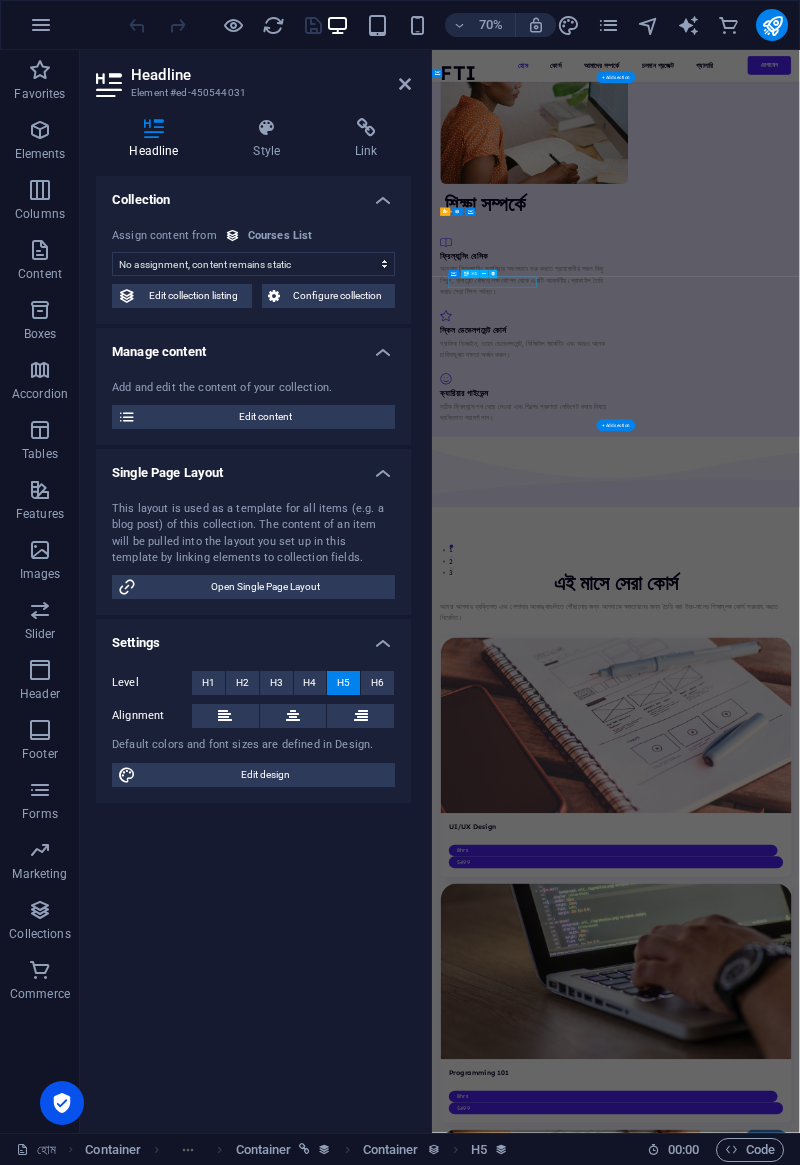 scroll, scrollTop: 1606, scrollLeft: 0, axis: vertical 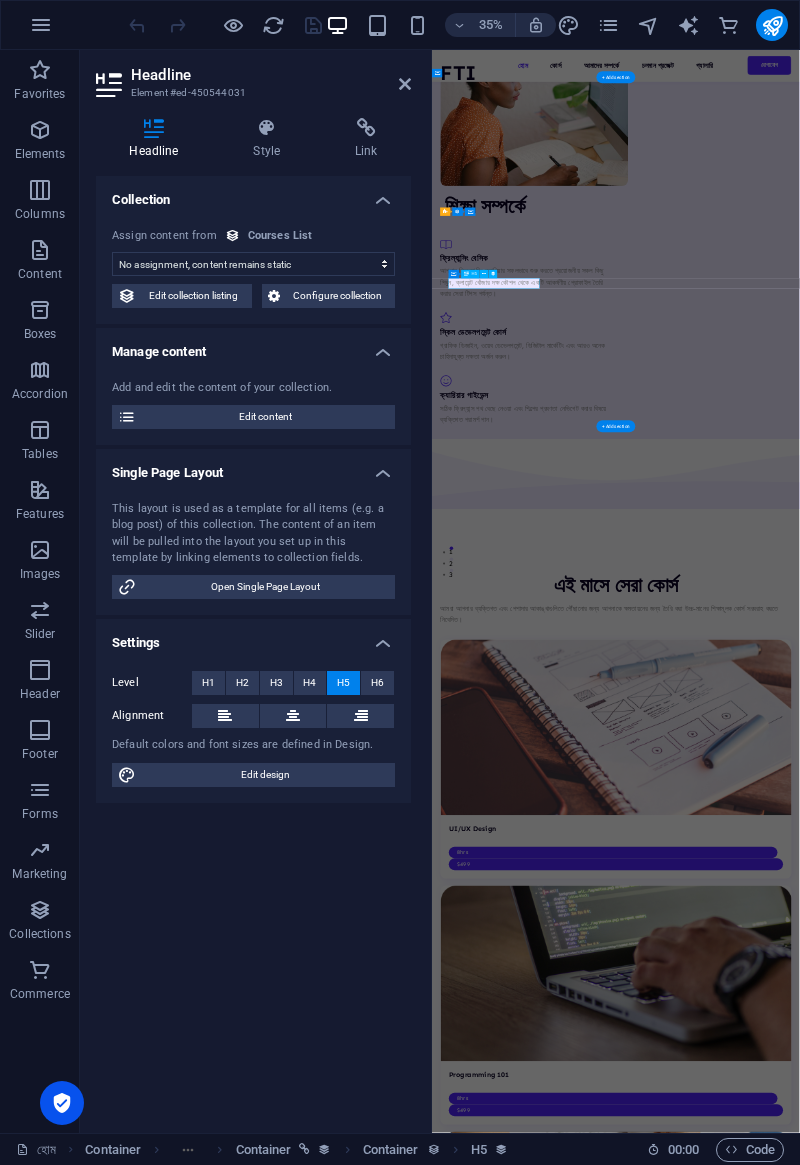 select on "name" 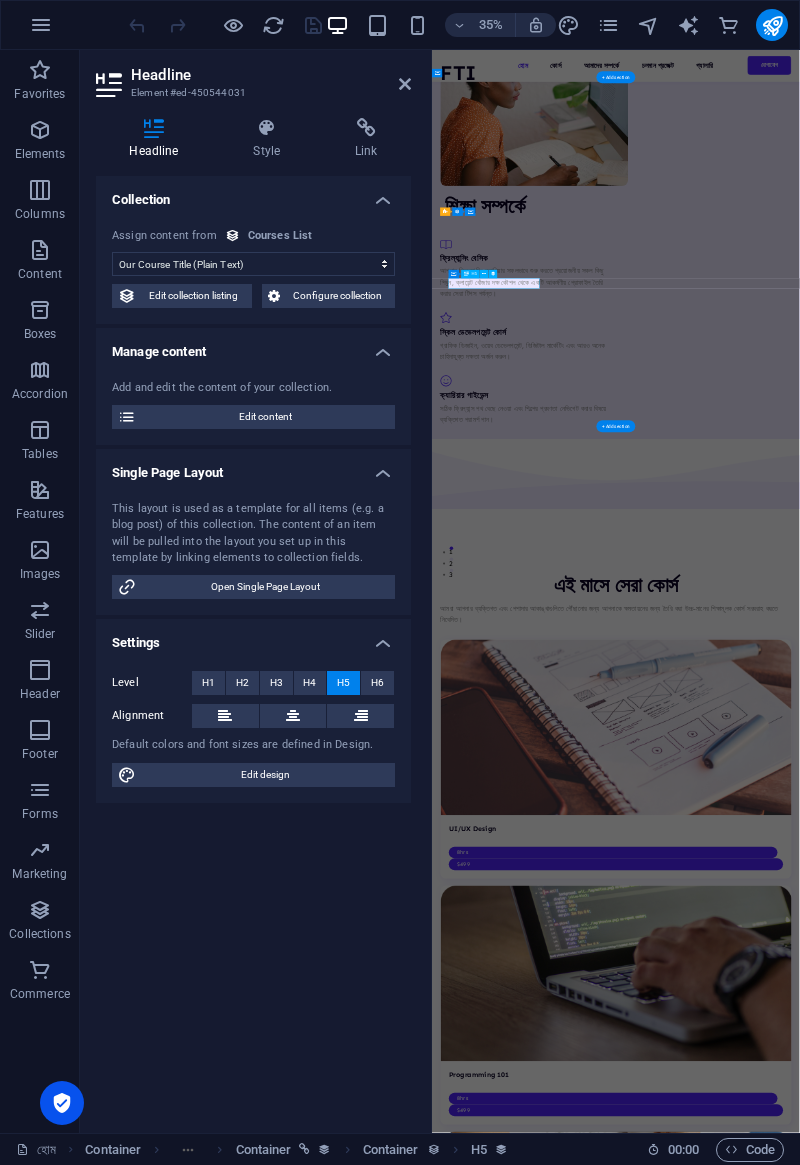 click at bounding box center (484, 274) 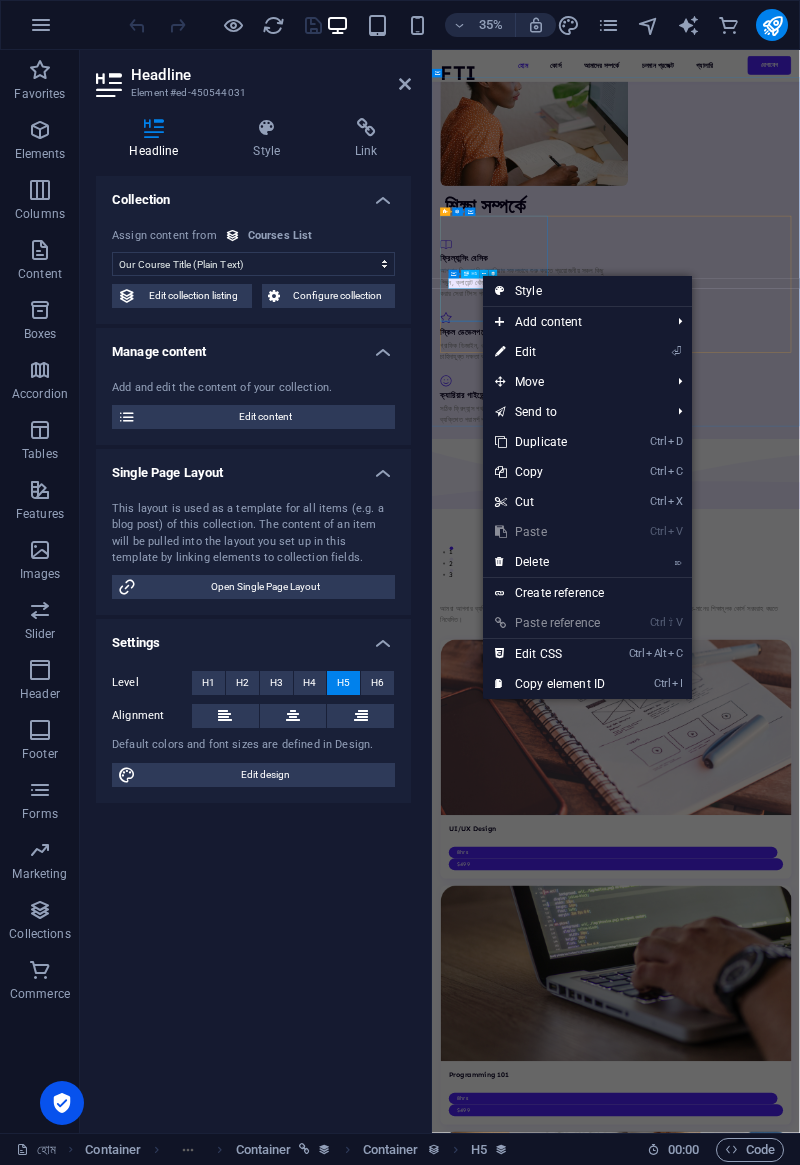 click on "Style" at bounding box center [587, 291] 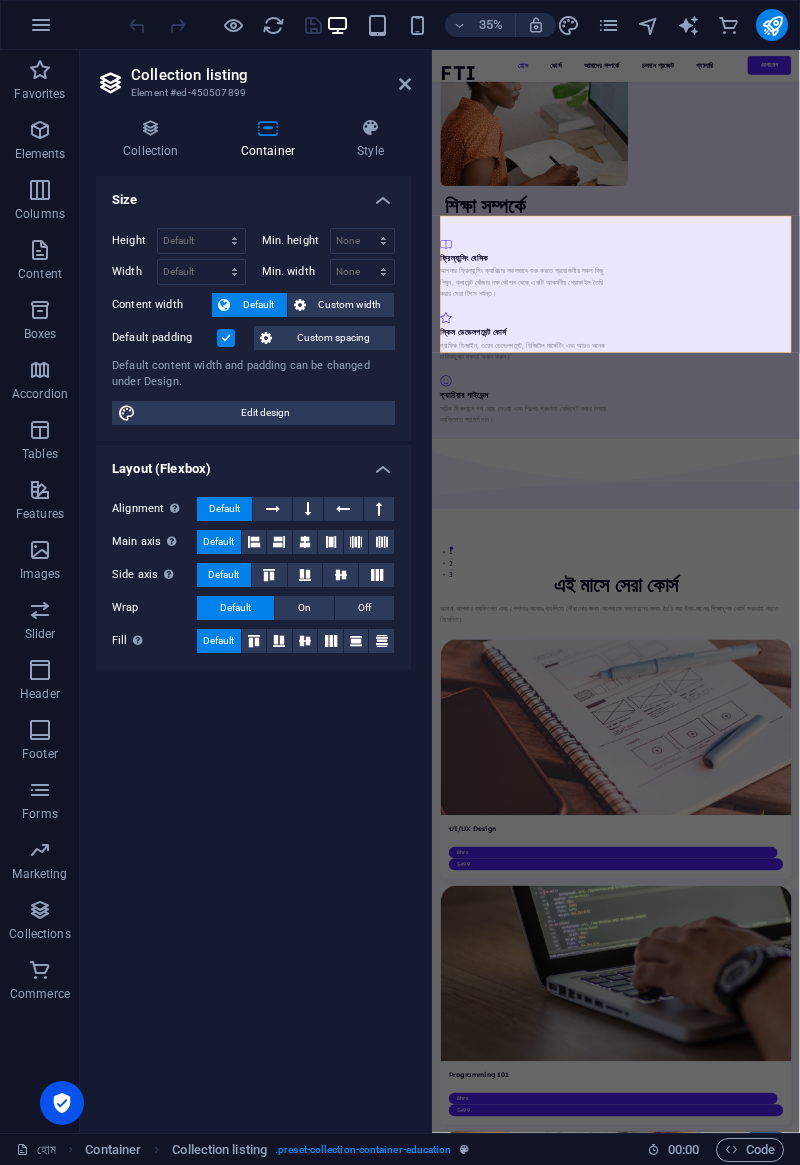 click at bounding box center (957, 2314) 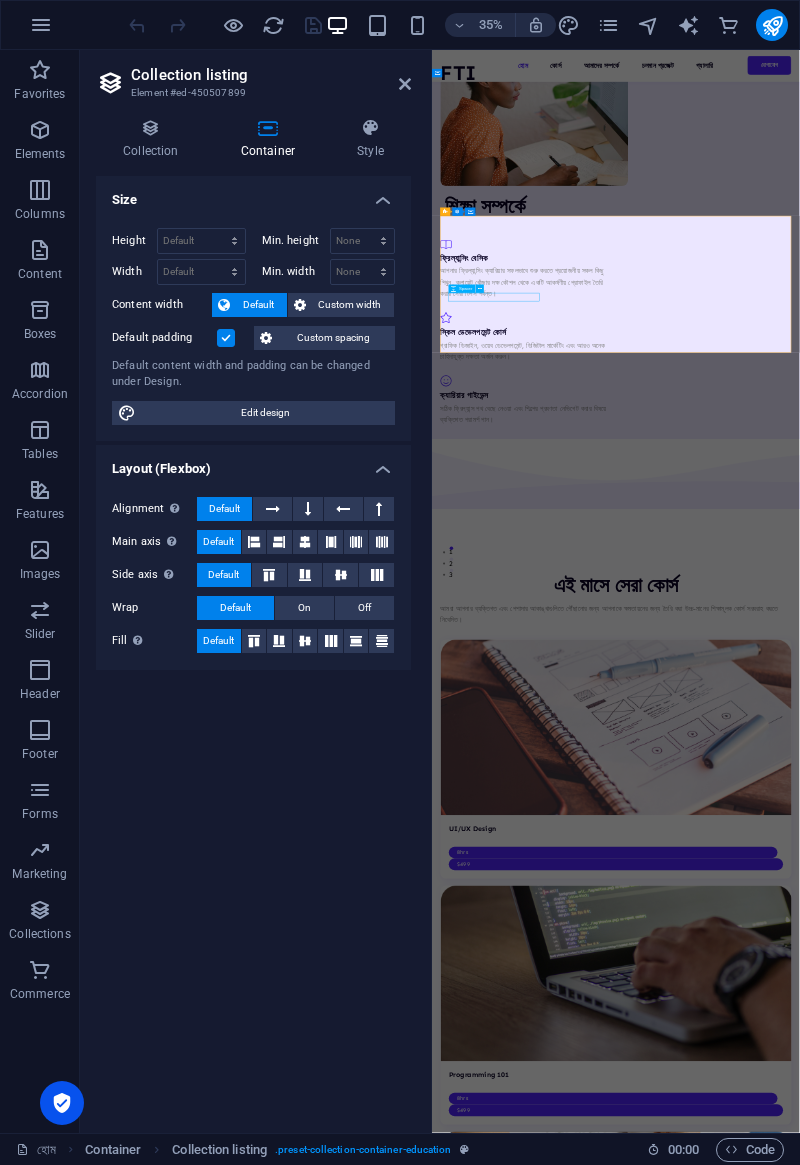 click at bounding box center (957, 2314) 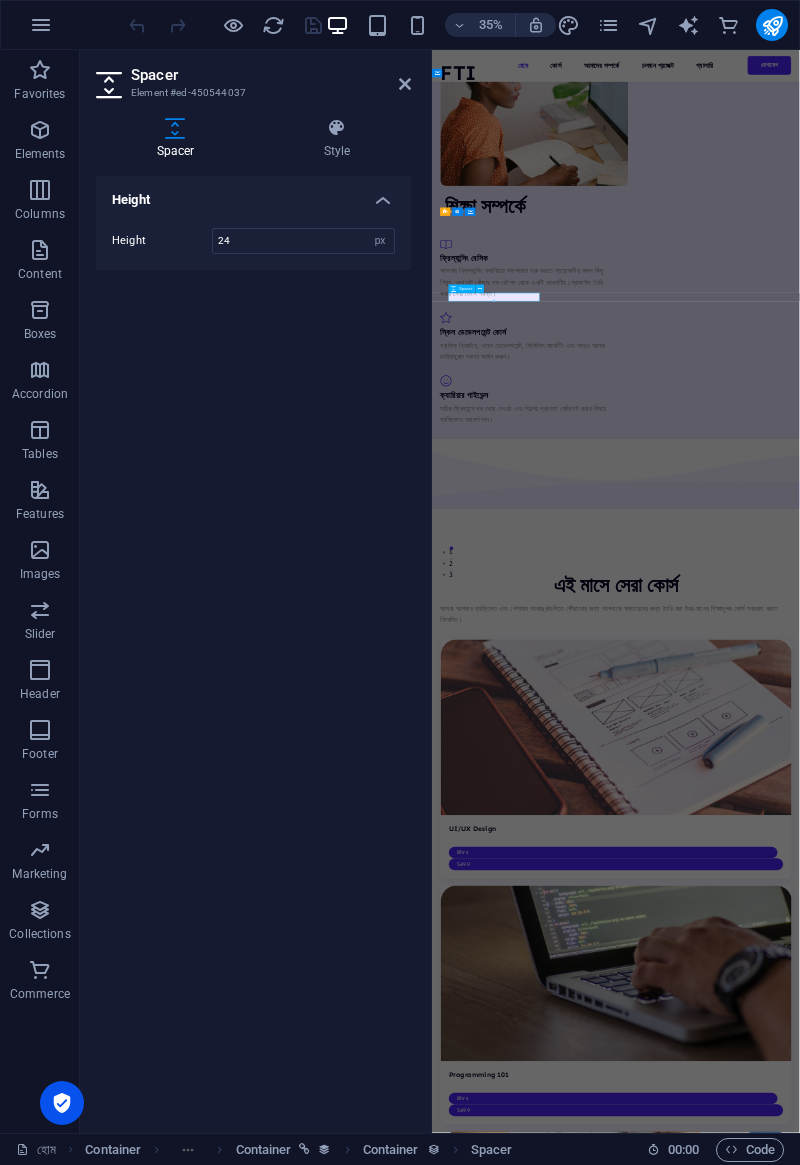 click on "UI/UX Design 8hrs $499" at bounding box center [957, 2326] 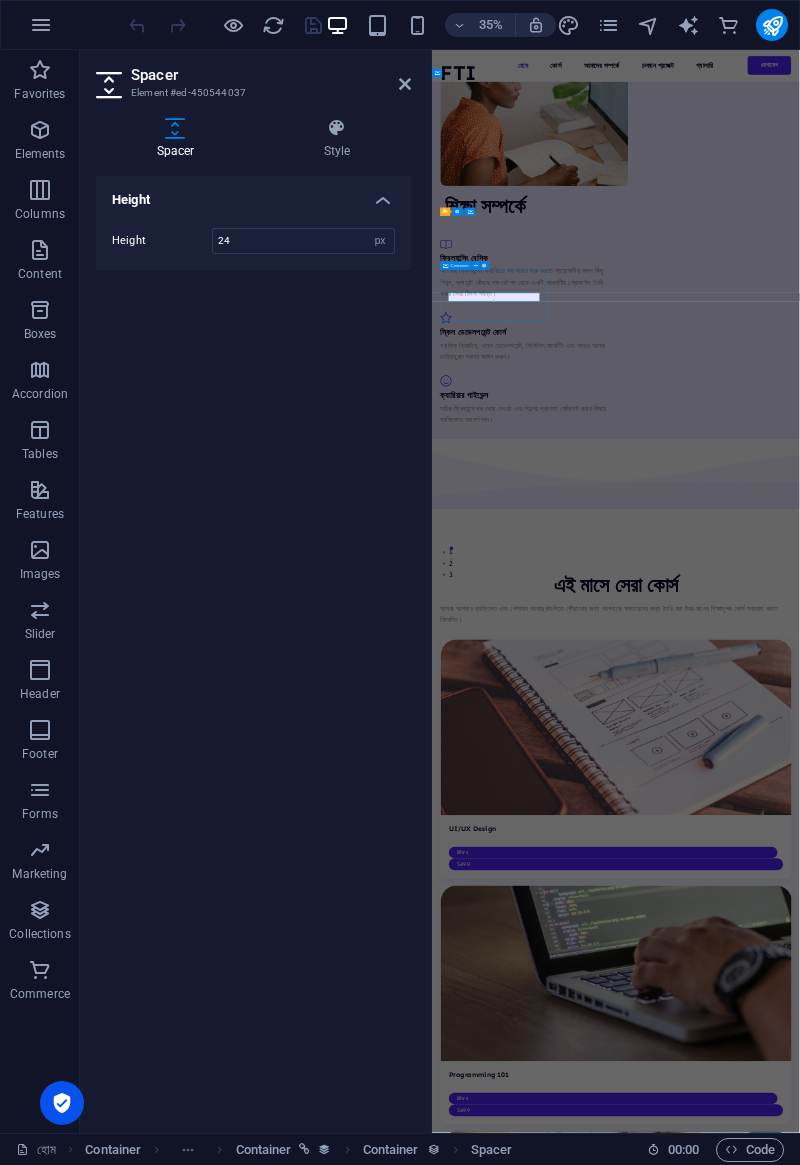 click on "$499" at bounding box center [957, 2376] 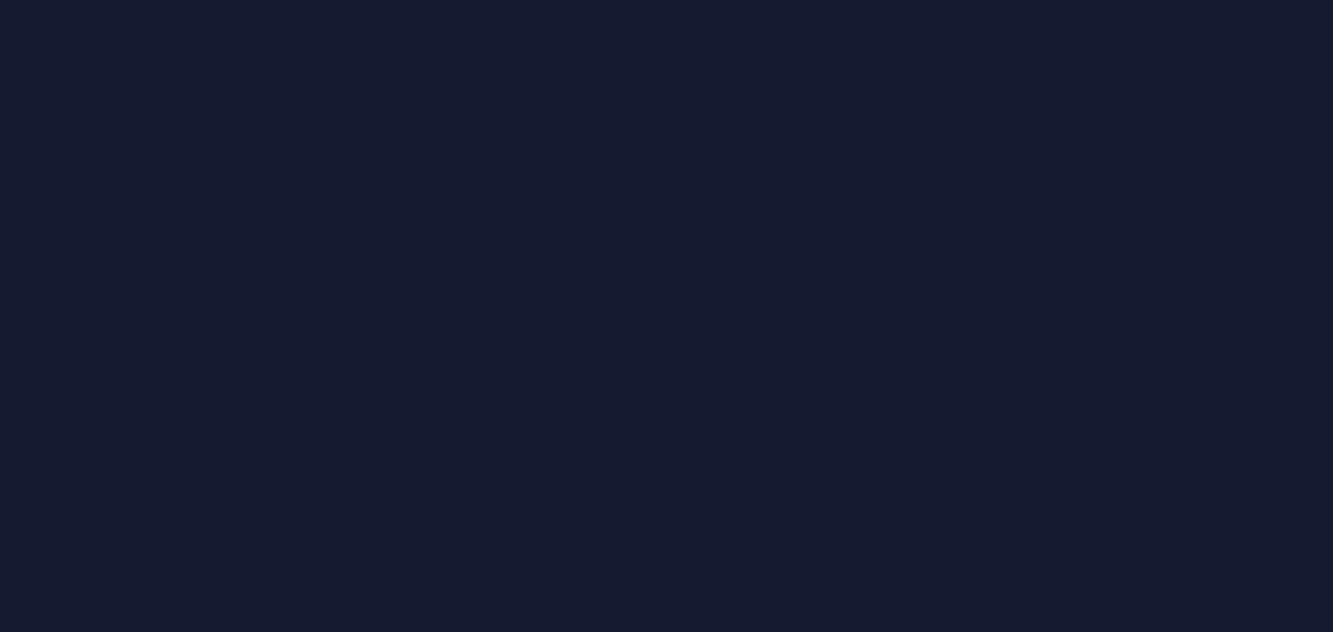 scroll, scrollTop: 0, scrollLeft: 0, axis: both 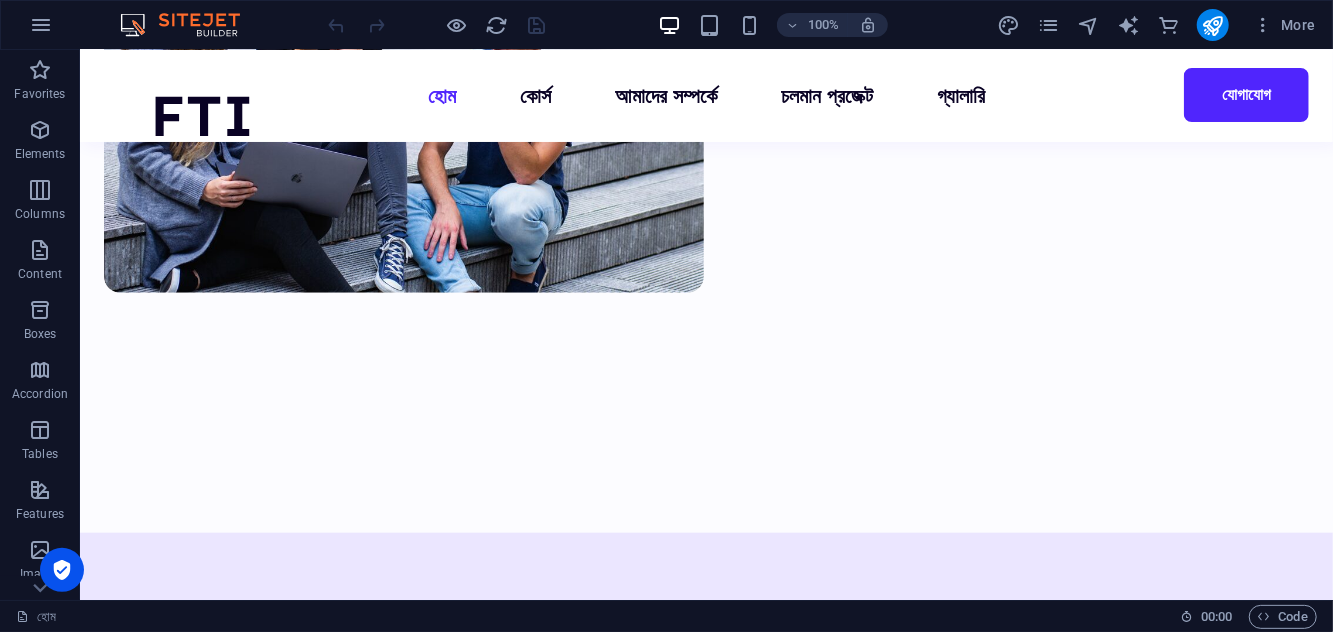 click on "হোম কোর্স আমাদের সম্পর্কে চলমান প্রজেক্ট গ্যালারি যোগাযোগ" at bounding box center (706, 95) 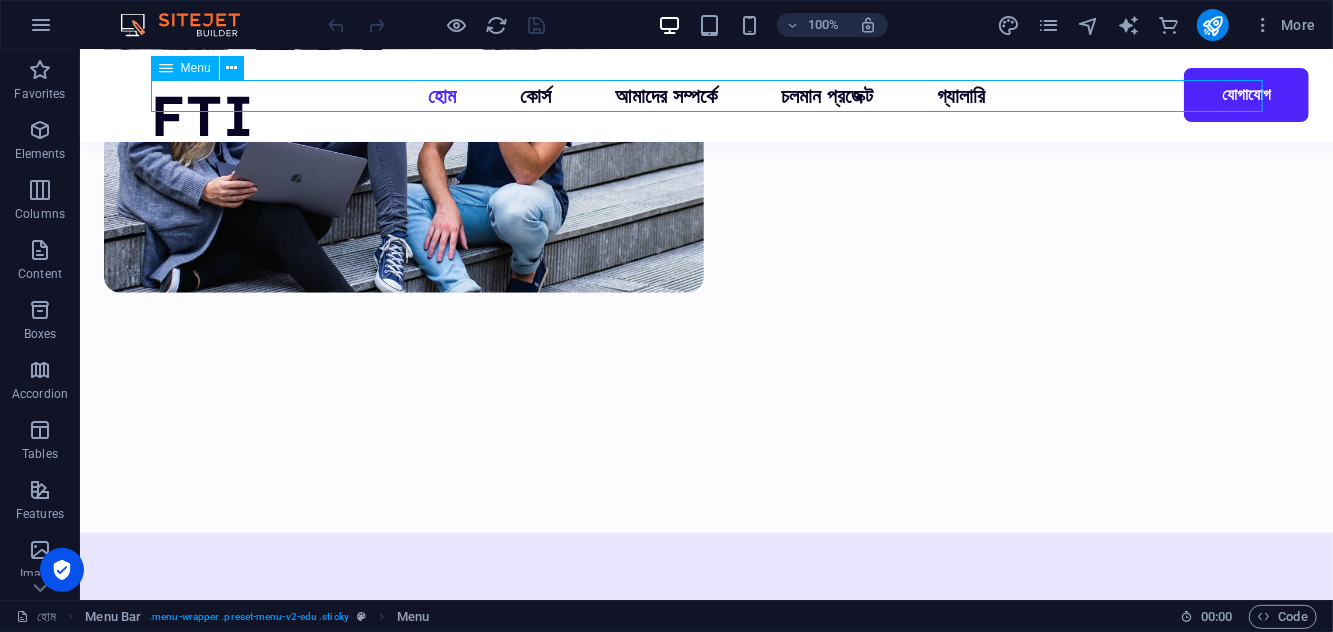 click on "হোম কোর্স আমাদের সম্পর্কে চলমান প্রজেক্ট গ্যালারি যোগাযোগ" at bounding box center (706, 95) 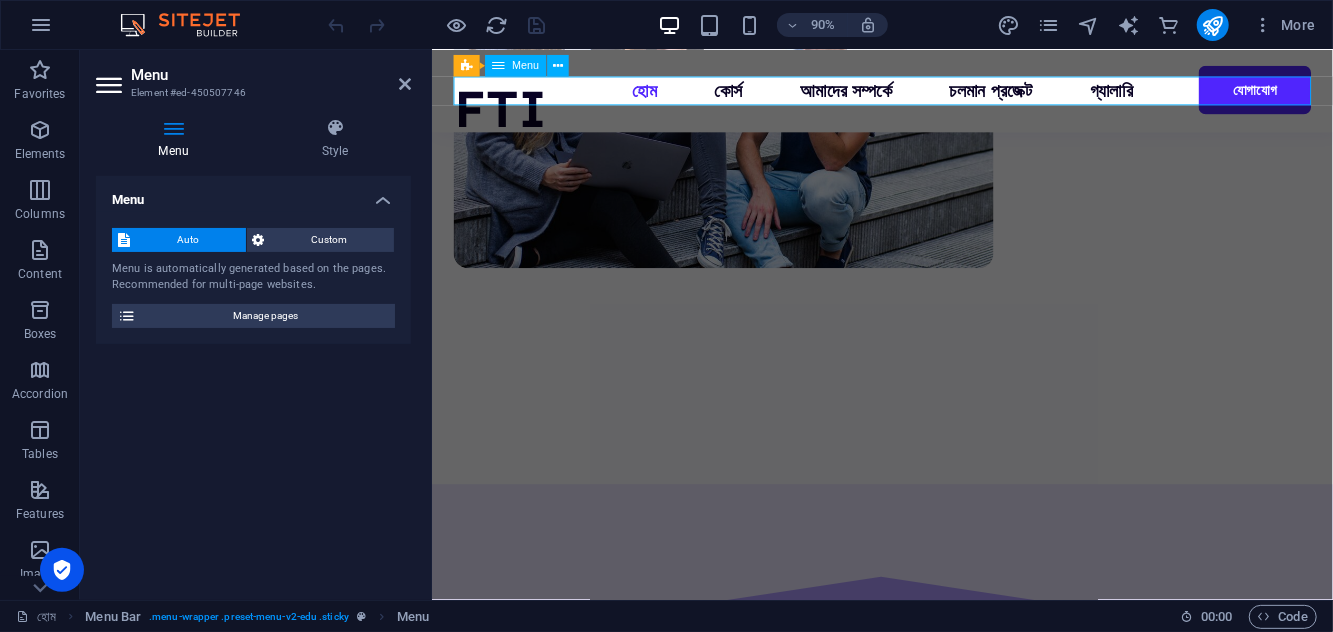 scroll, scrollTop: 894, scrollLeft: 0, axis: vertical 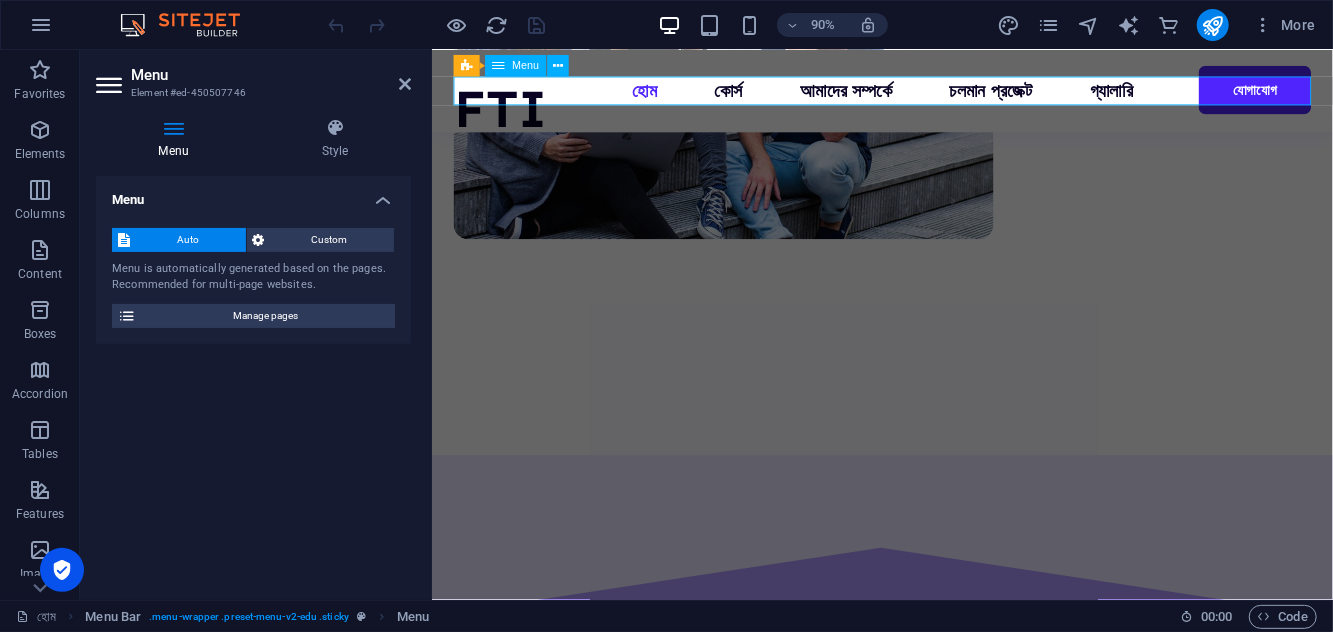 click on "Menu" at bounding box center [271, 75] 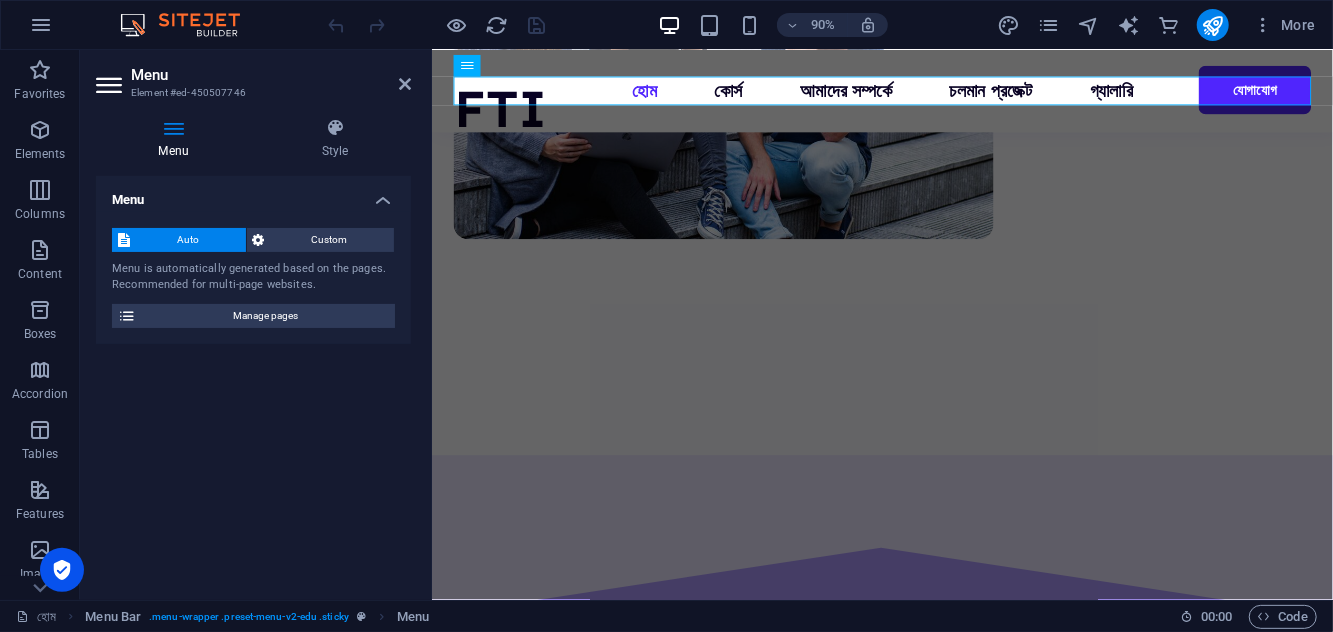 click at bounding box center [111, 85] 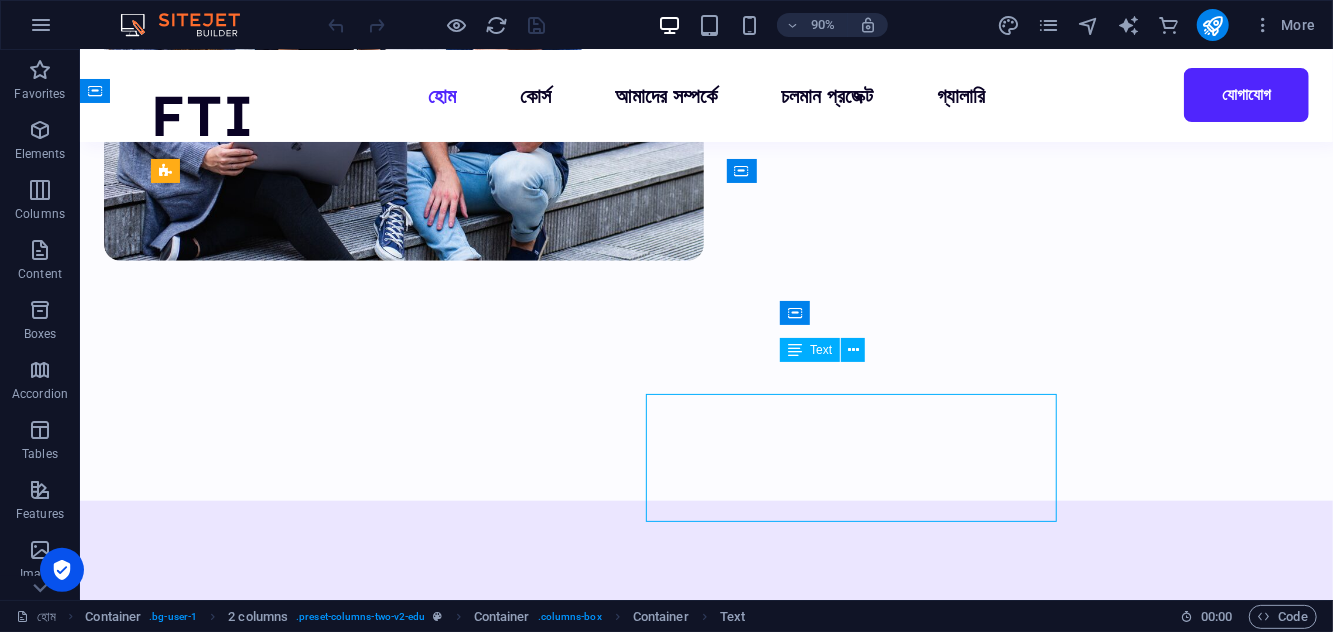 scroll, scrollTop: 862, scrollLeft: 0, axis: vertical 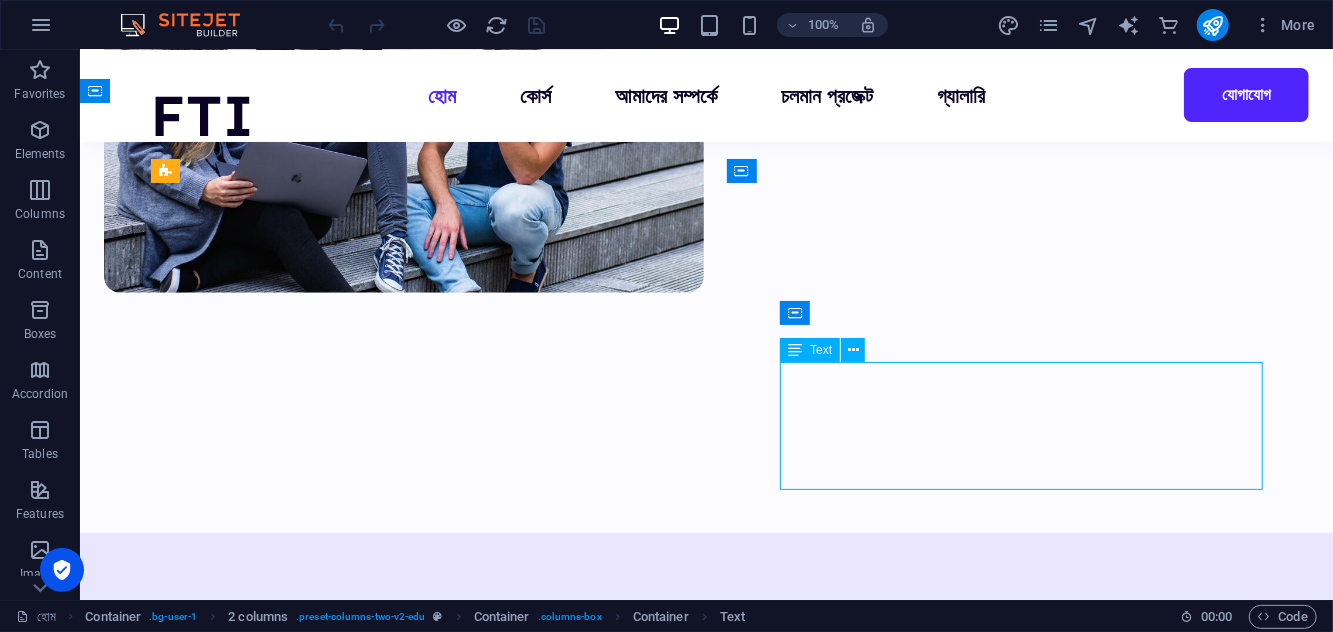click on "হোম কোর্স আমাদের সম্পর্কে চলমান প্রজেক্ট গ্যালারি যোগাযোগ" at bounding box center [706, 95] 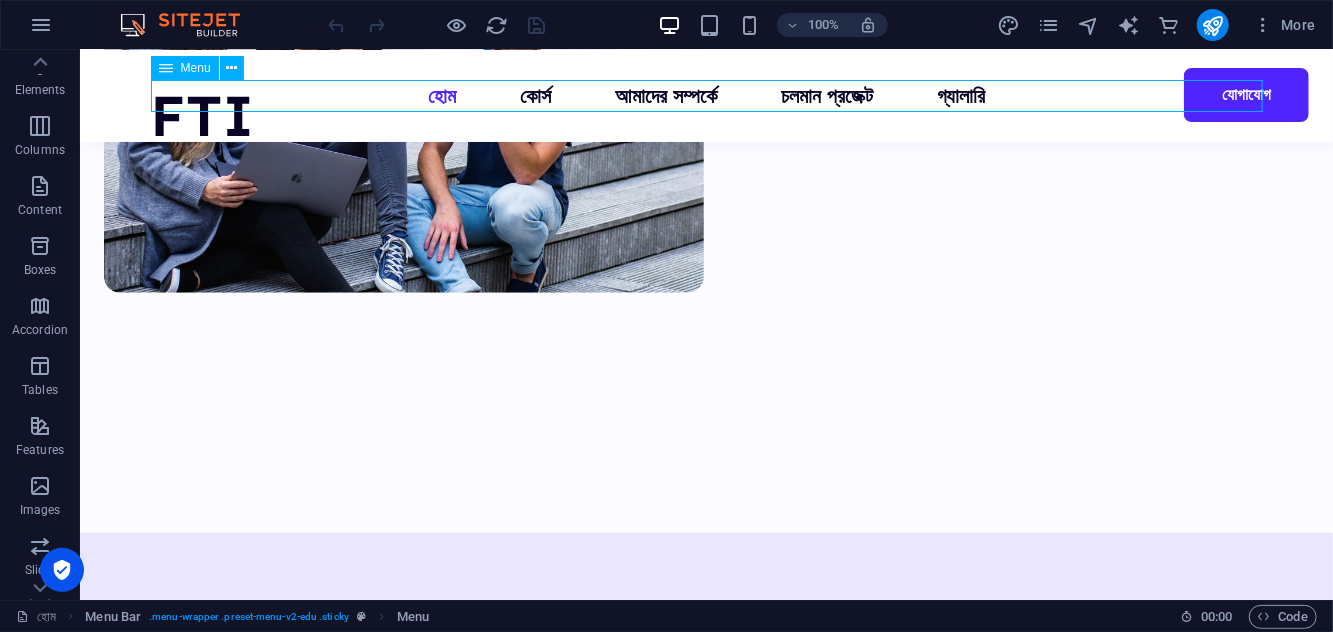 scroll, scrollTop: 0, scrollLeft: 0, axis: both 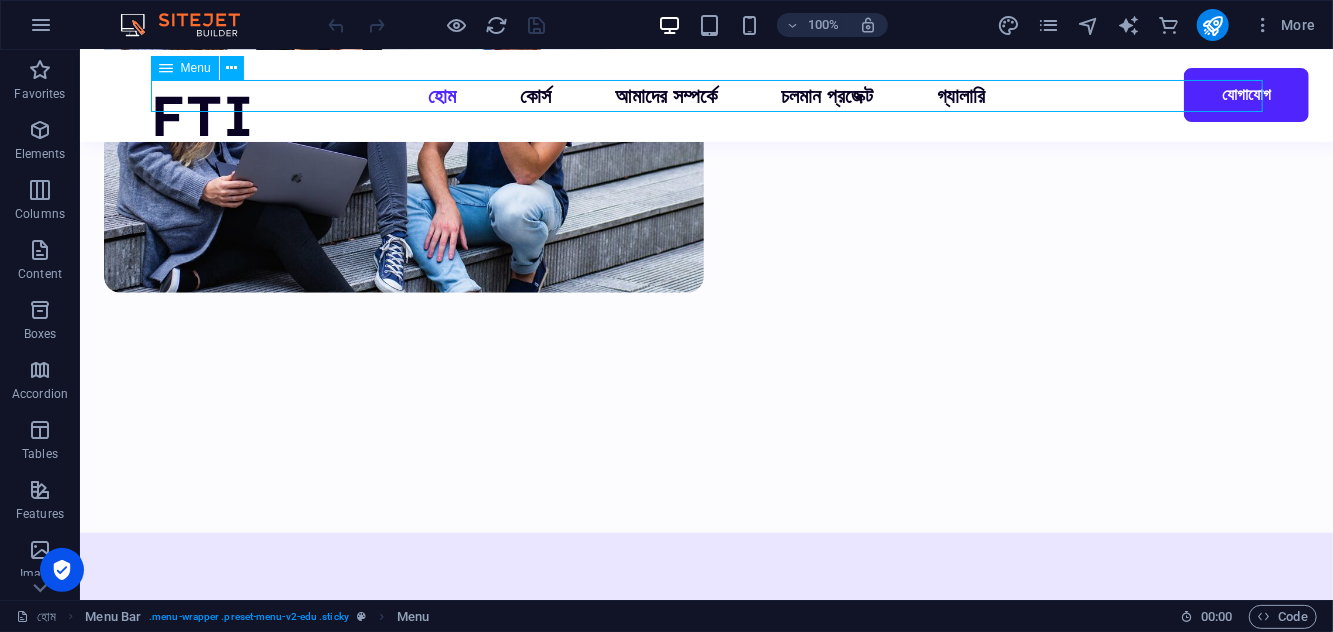 click at bounding box center [40, 250] 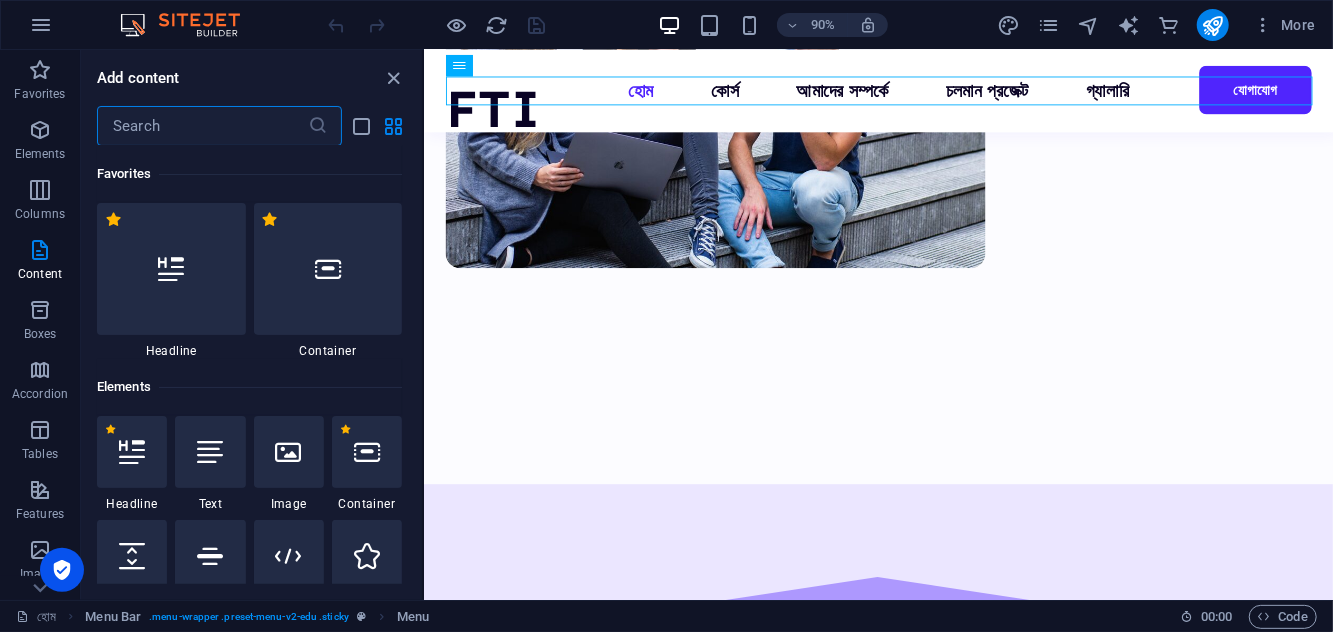 scroll, scrollTop: 575, scrollLeft: 0, axis: vertical 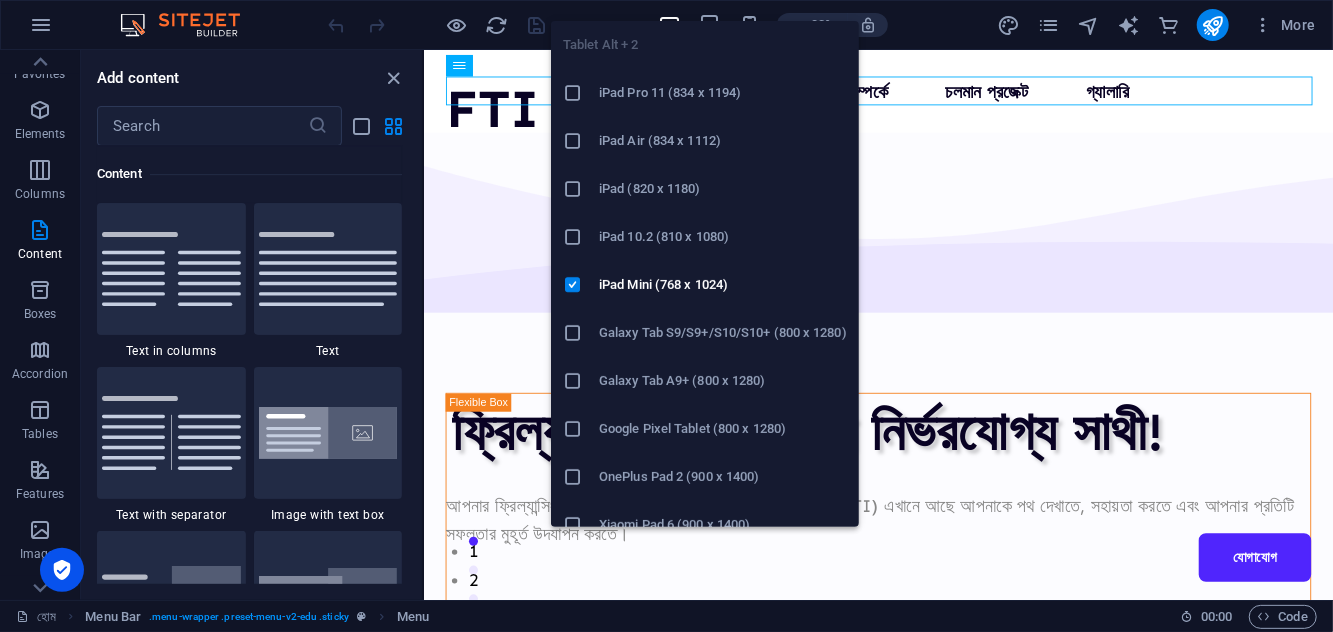click on "iPad Mini (768 x 1024)" at bounding box center (705, 285) 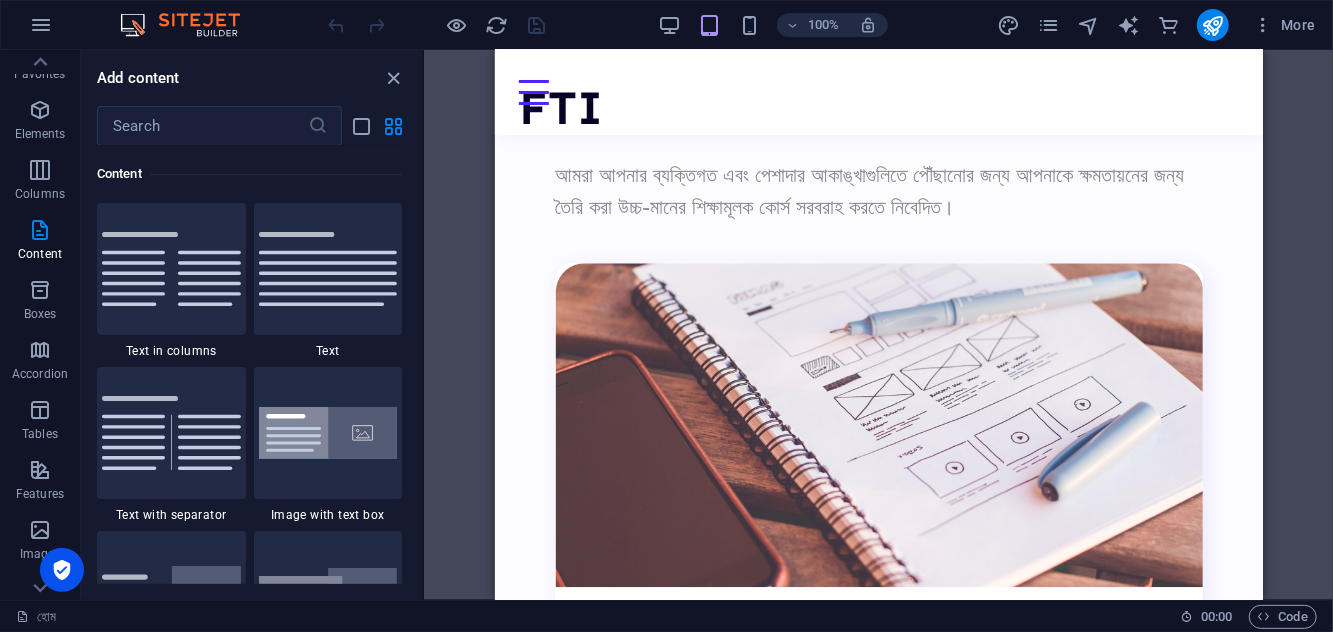 scroll, scrollTop: 2455, scrollLeft: 0, axis: vertical 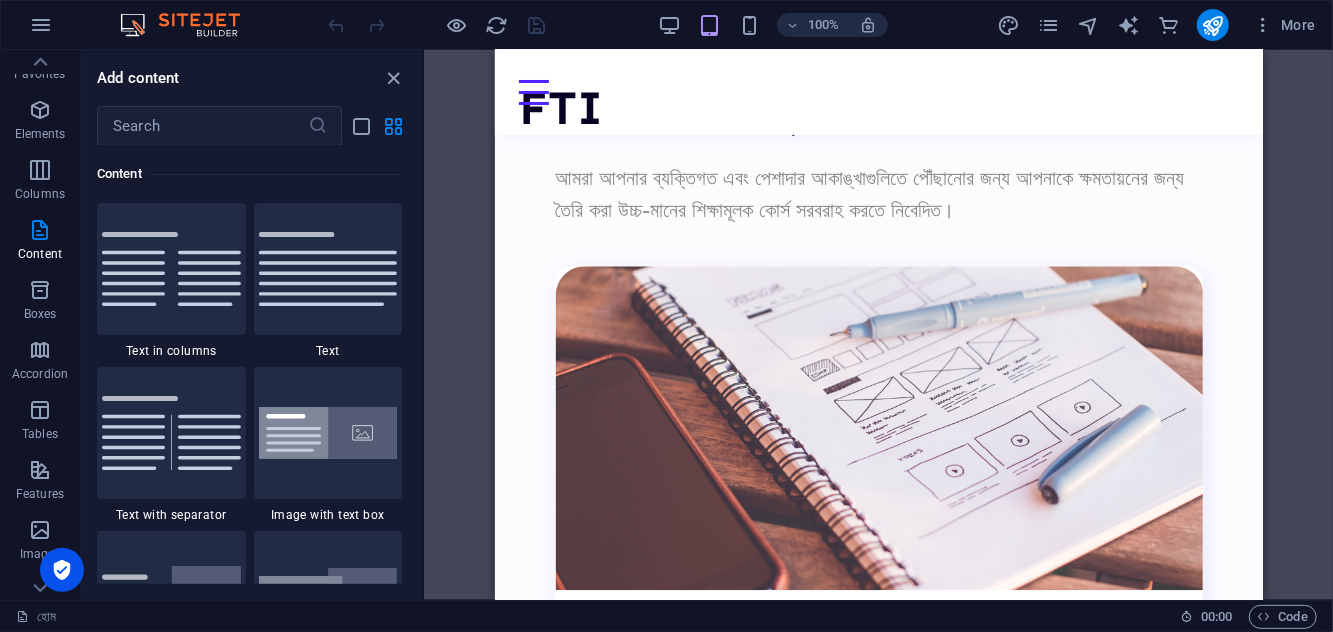click on "UI/UX Design 8hrs $499" at bounding box center [878, 694] 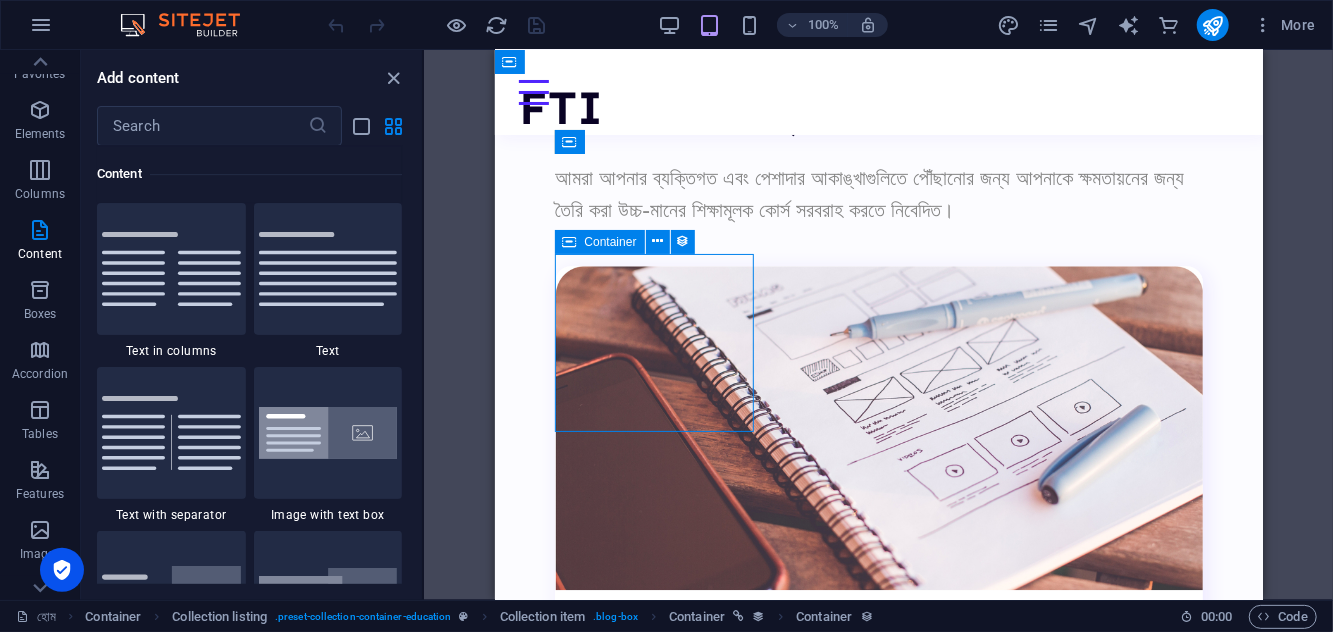 click on "UI/UX Design" at bounding box center (878, 643) 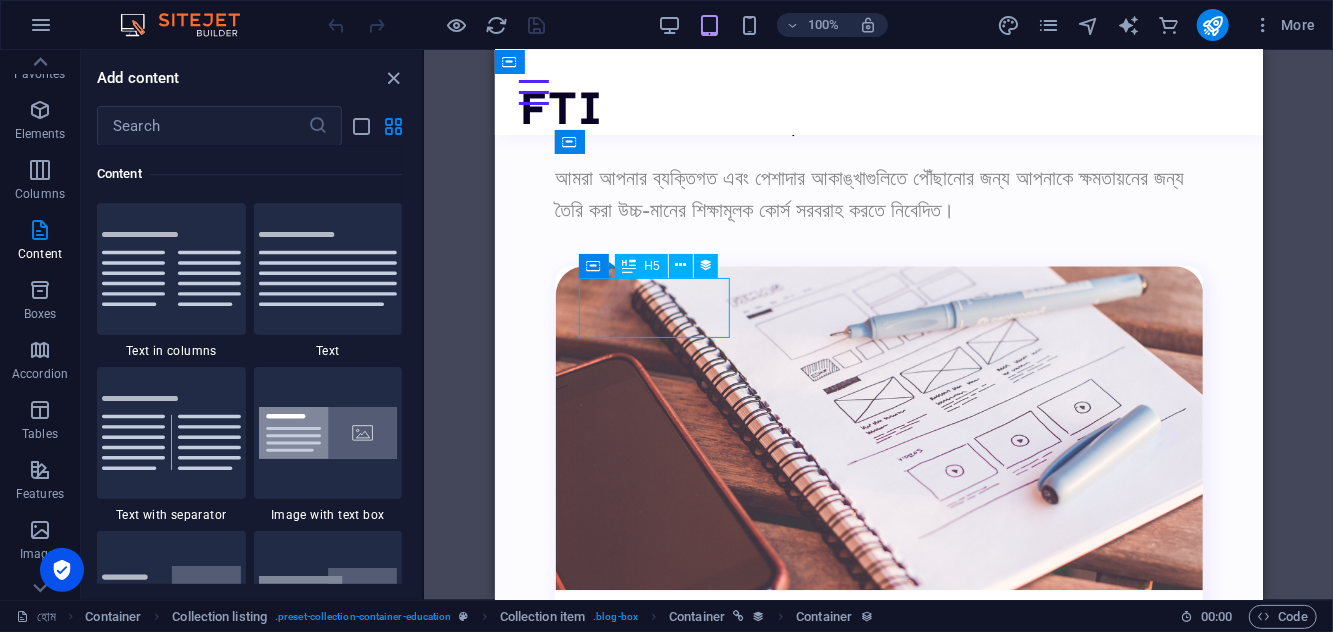 click on "UI/UX Design" at bounding box center (878, 643) 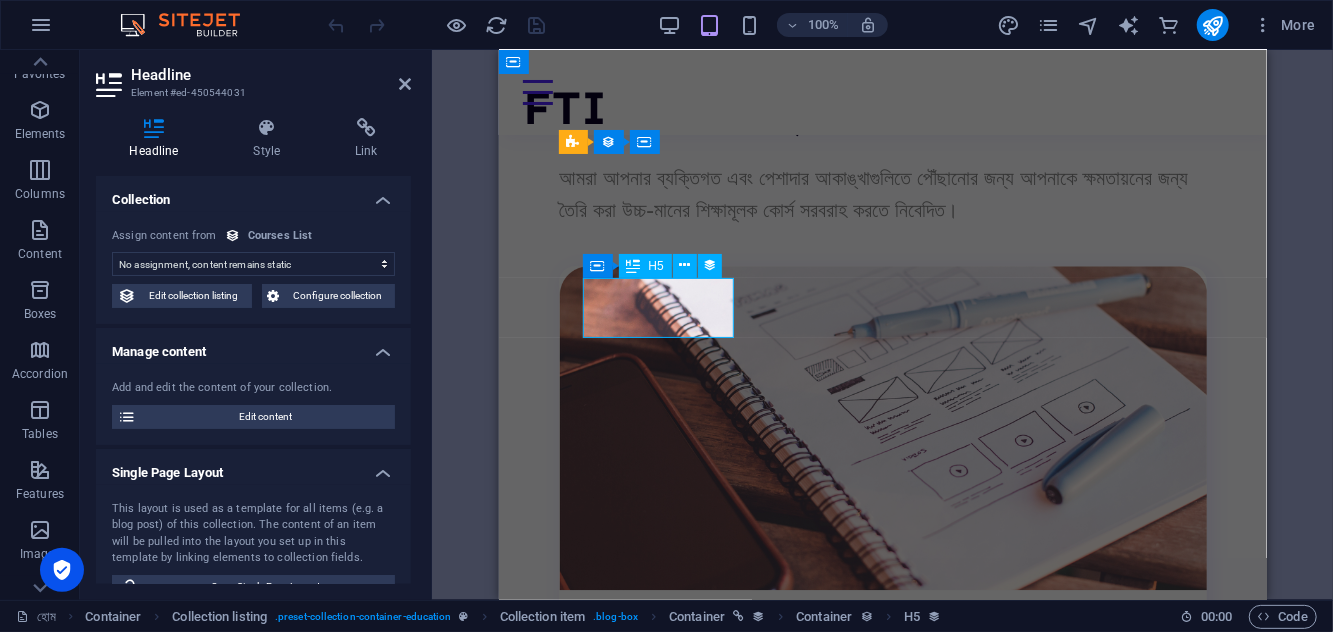 select on "name" 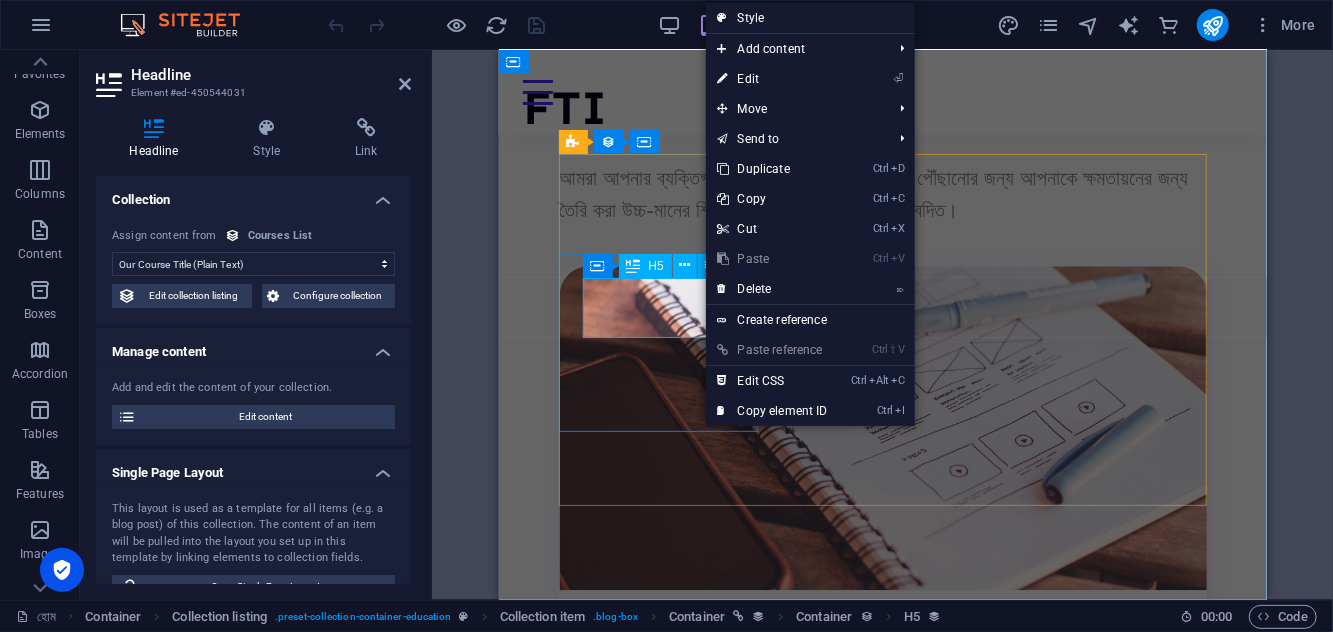 click on "⏎  Edit" at bounding box center [773, 79] 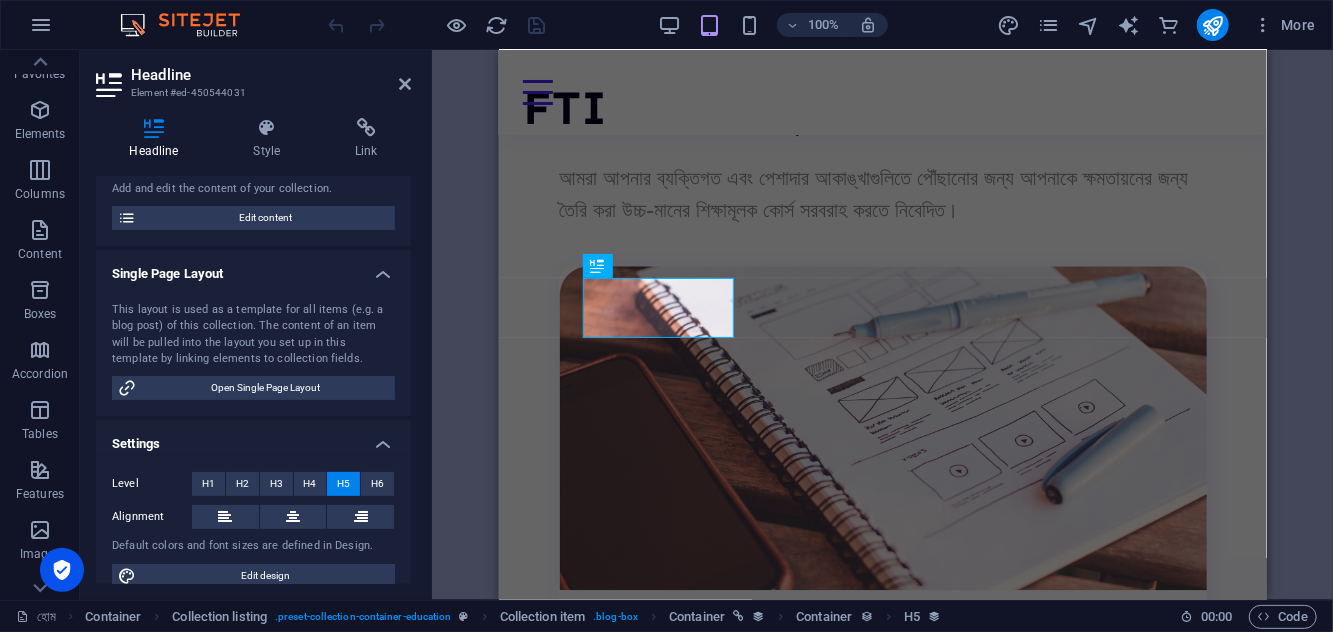 scroll, scrollTop: 218, scrollLeft: 0, axis: vertical 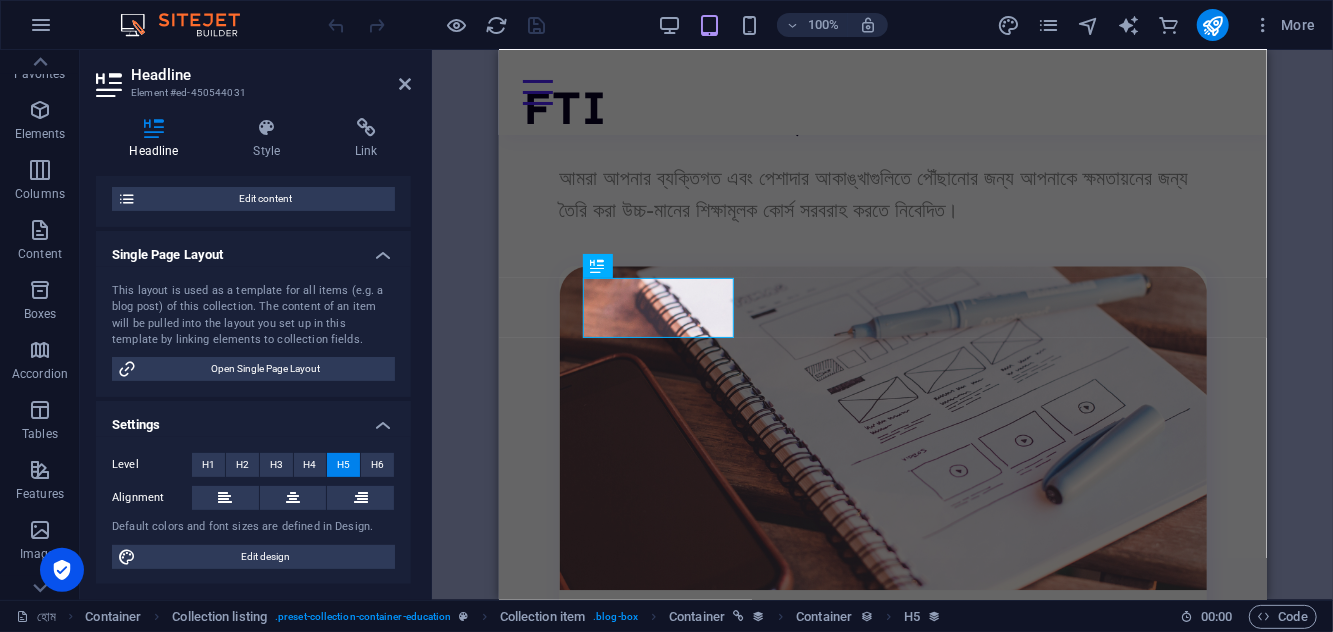 click on "Edit content" at bounding box center [265, 199] 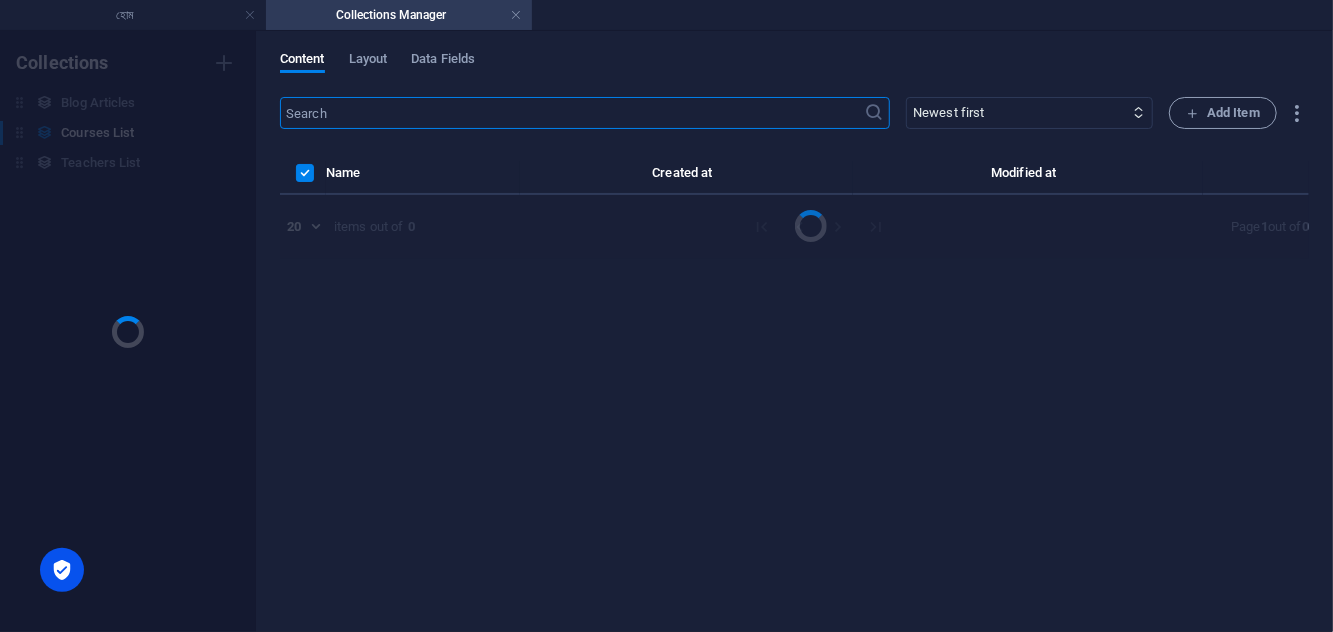 scroll, scrollTop: 0, scrollLeft: 0, axis: both 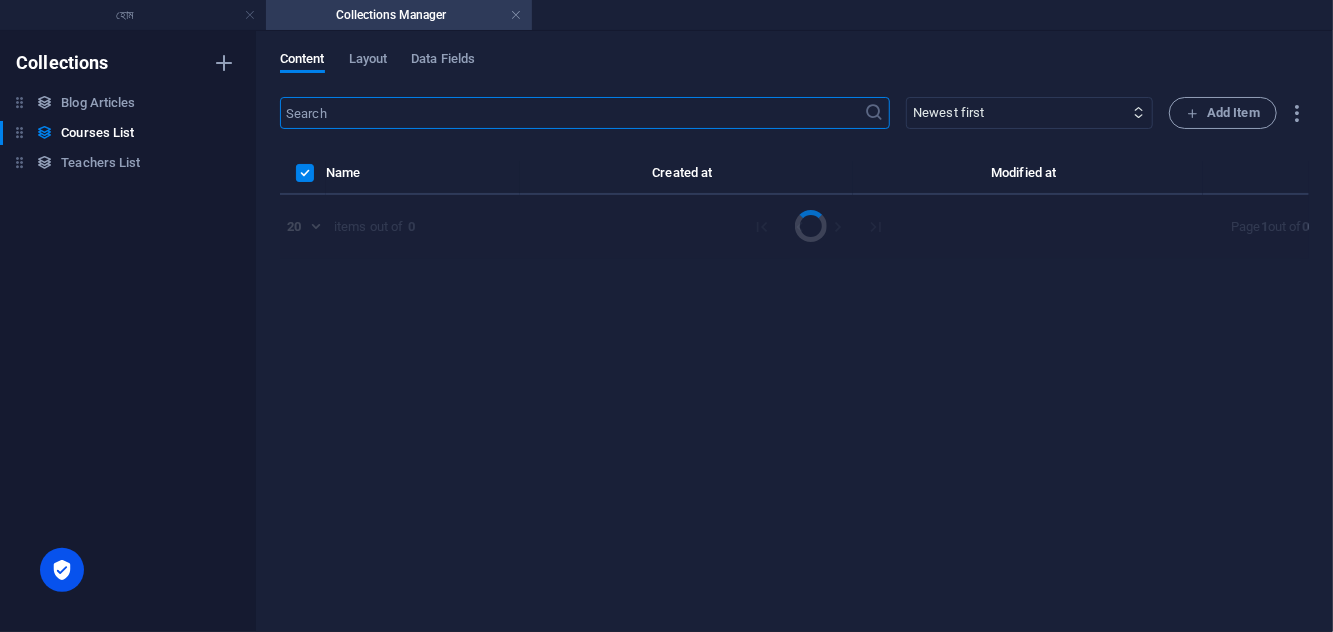 click on "Layout" at bounding box center [368, 61] 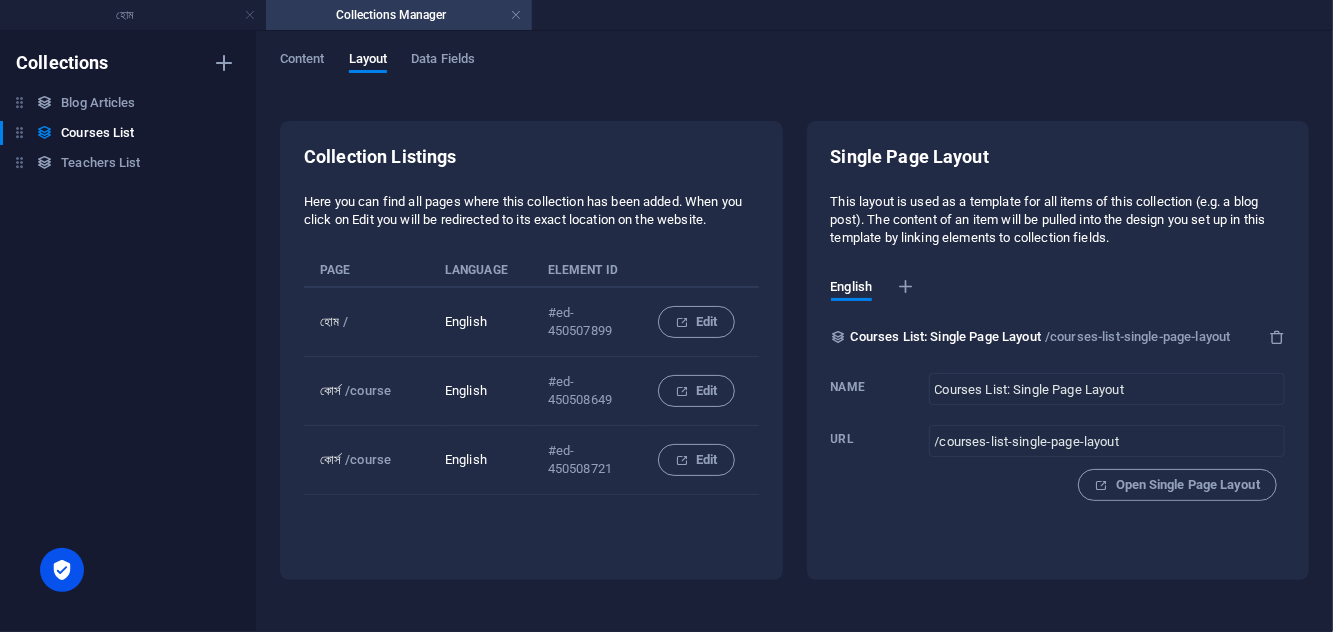 click on "Data Fields" at bounding box center [443, 61] 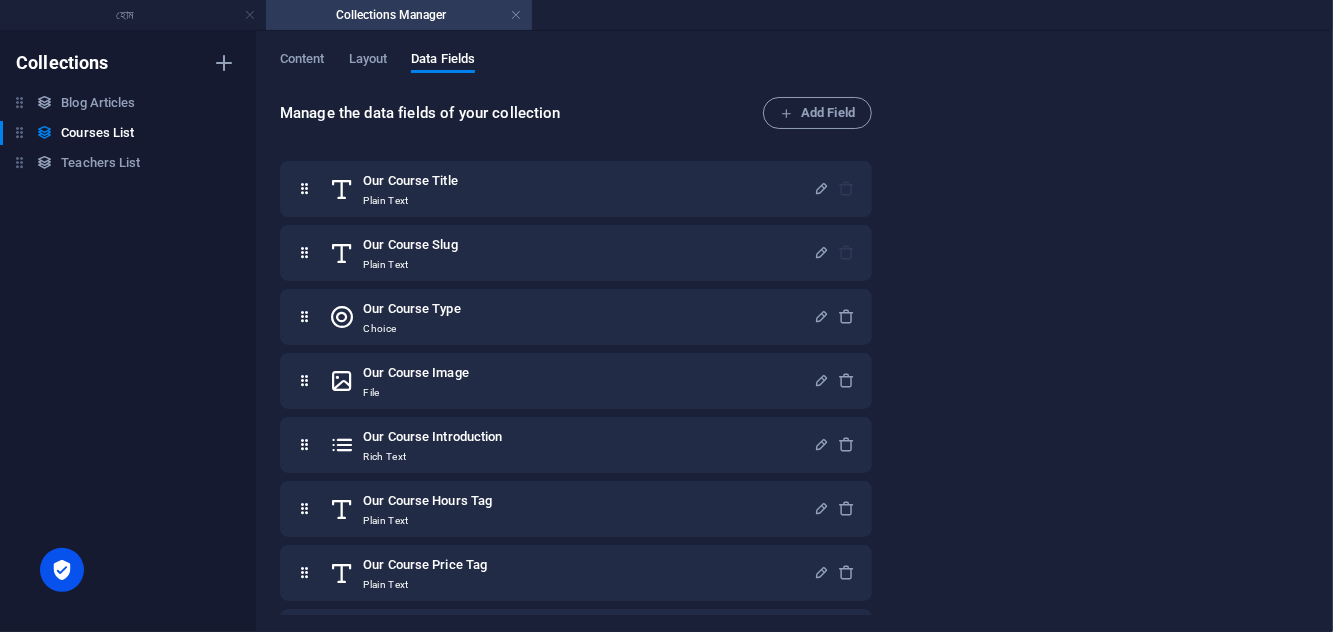 click on "Our Course Title" at bounding box center [410, 181] 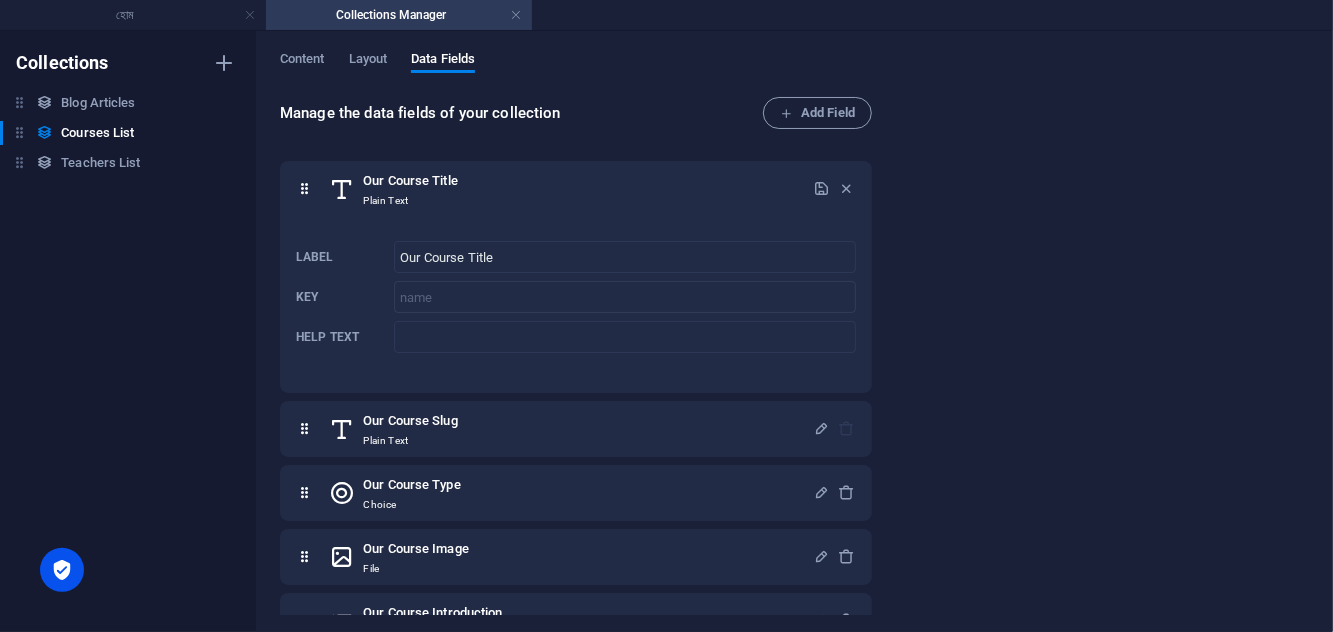 click on "Our Course Title" at bounding box center [625, 257] 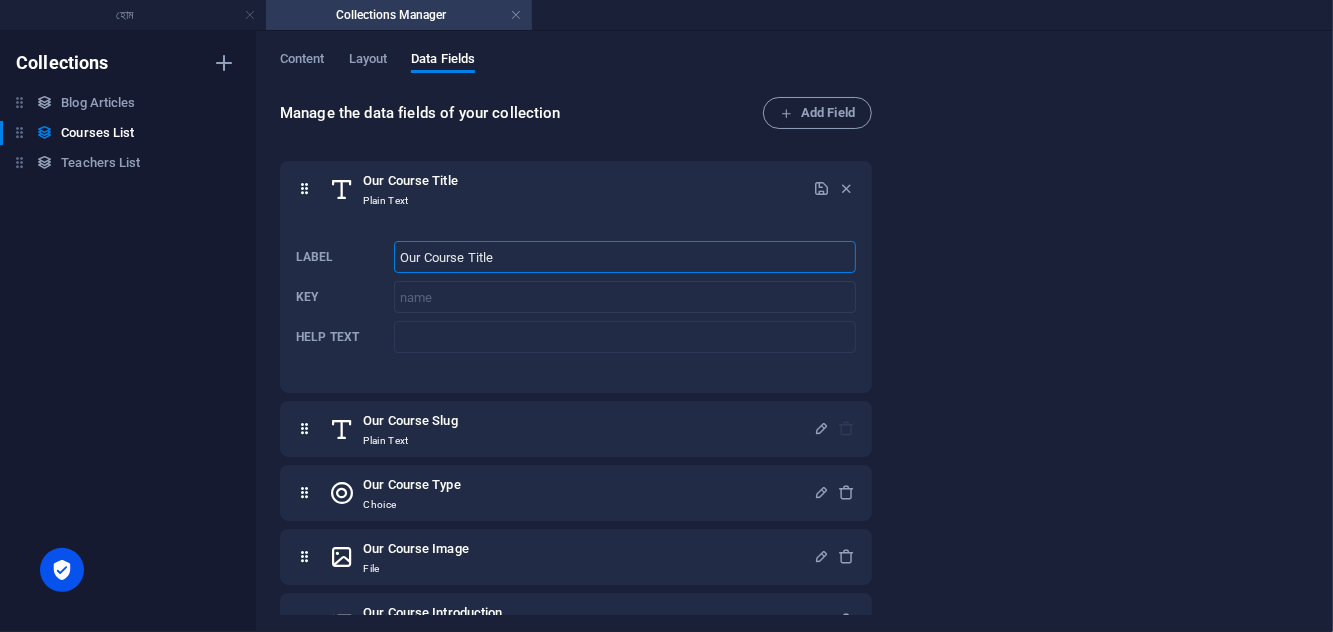 click on "Our Course Slug" at bounding box center (410, 421) 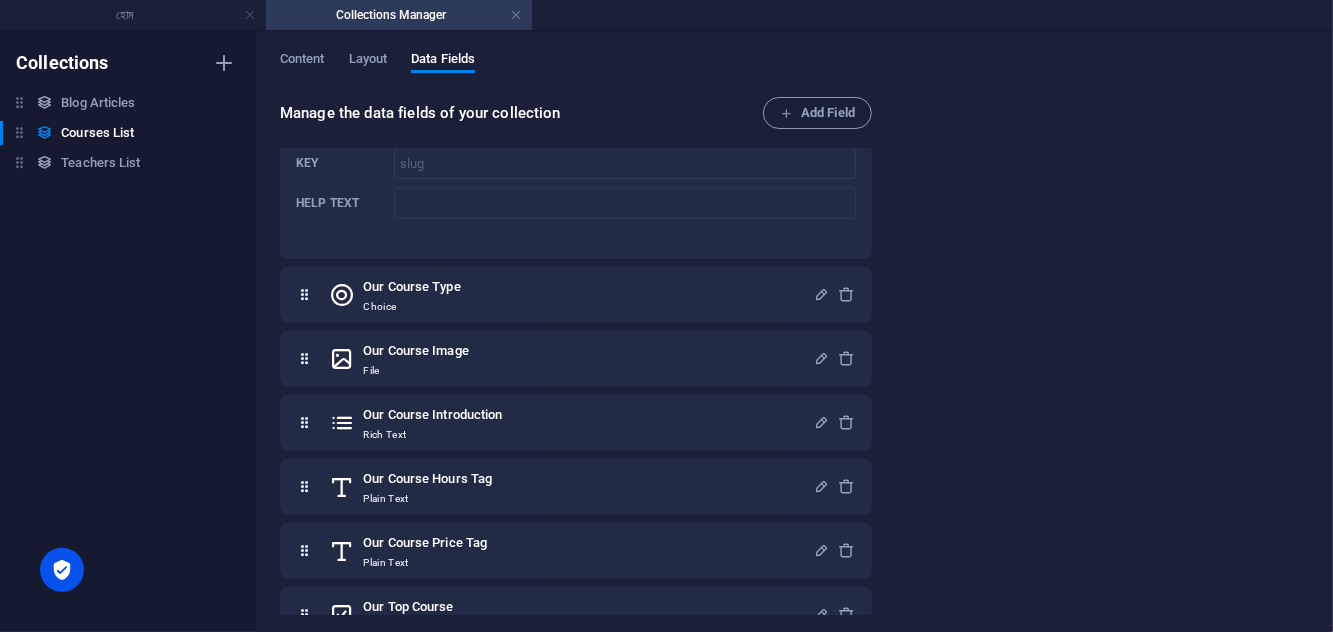 scroll, scrollTop: 386, scrollLeft: 0, axis: vertical 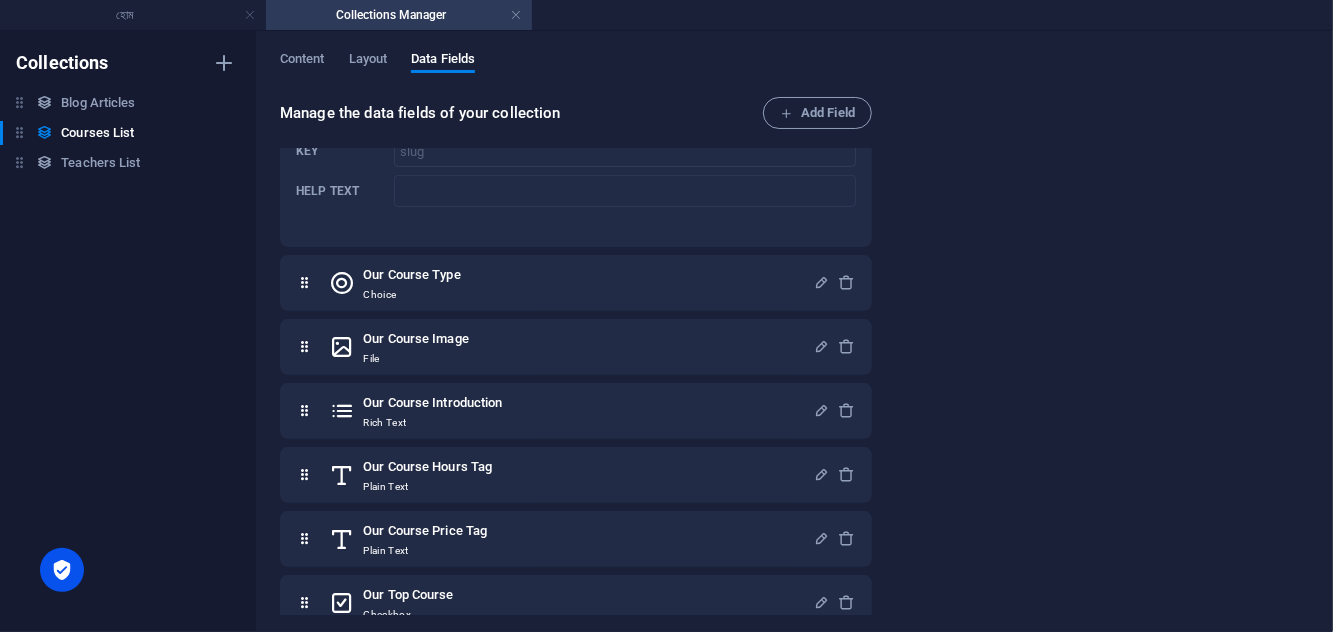 click on "Our Course Introduction" at bounding box center [432, 403] 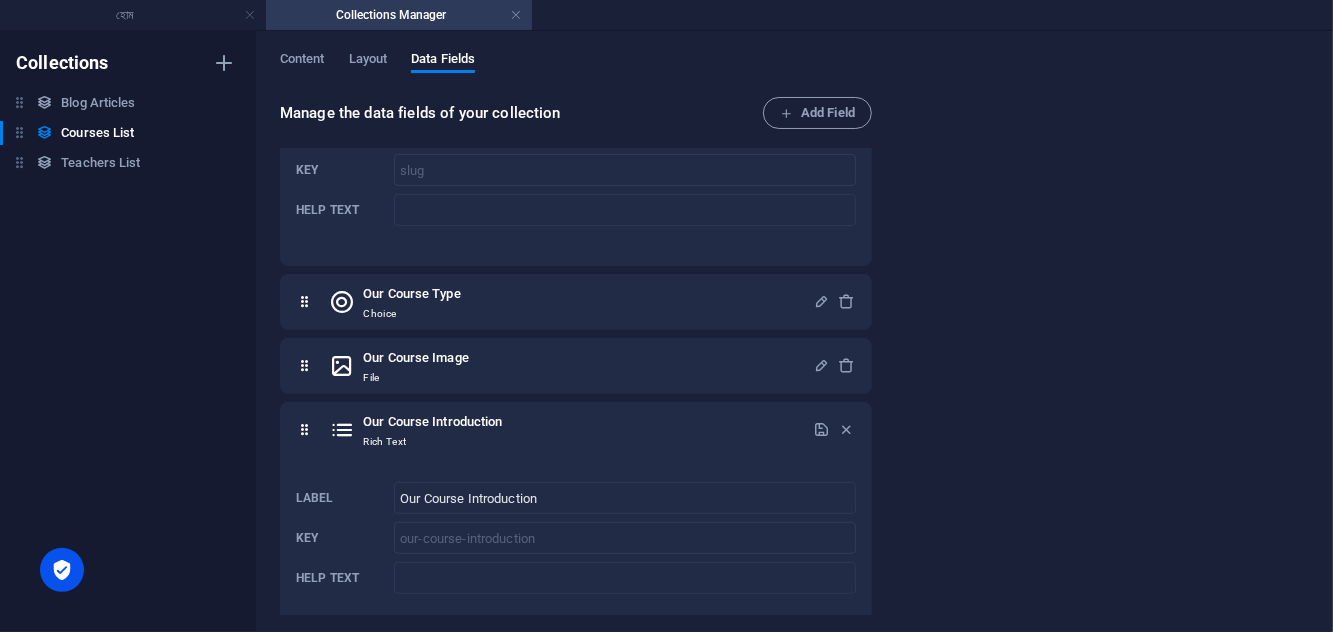 scroll, scrollTop: 0, scrollLeft: 0, axis: both 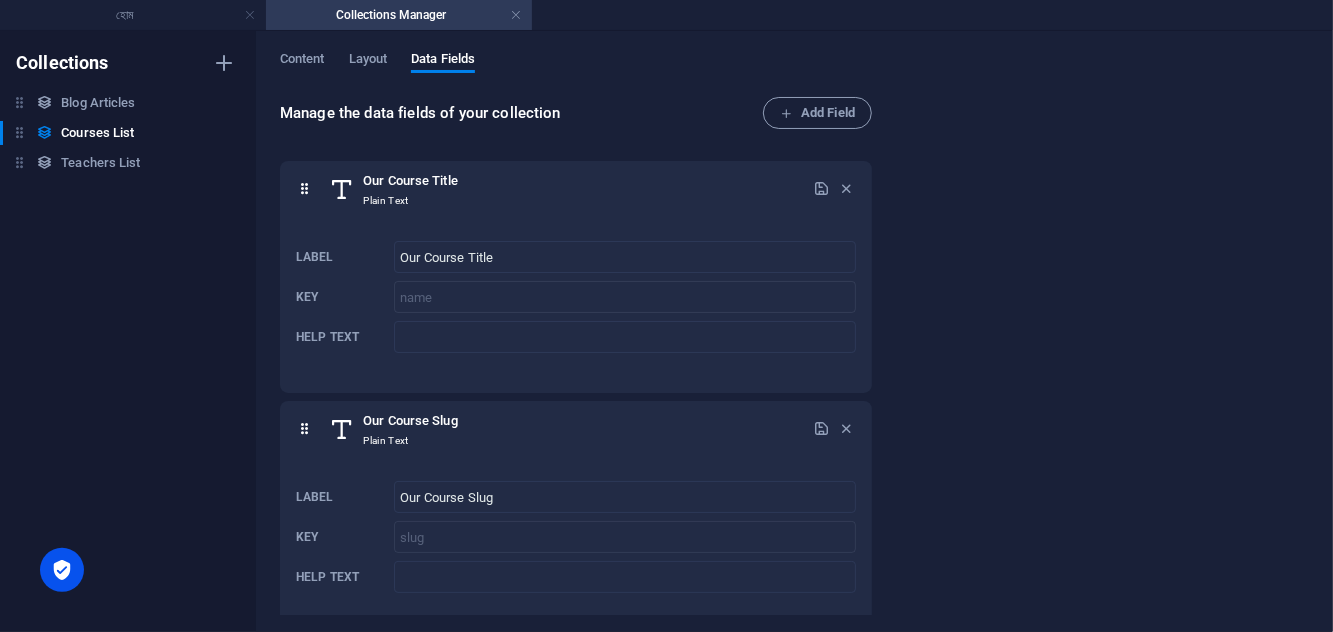 click on "Content" at bounding box center [302, 61] 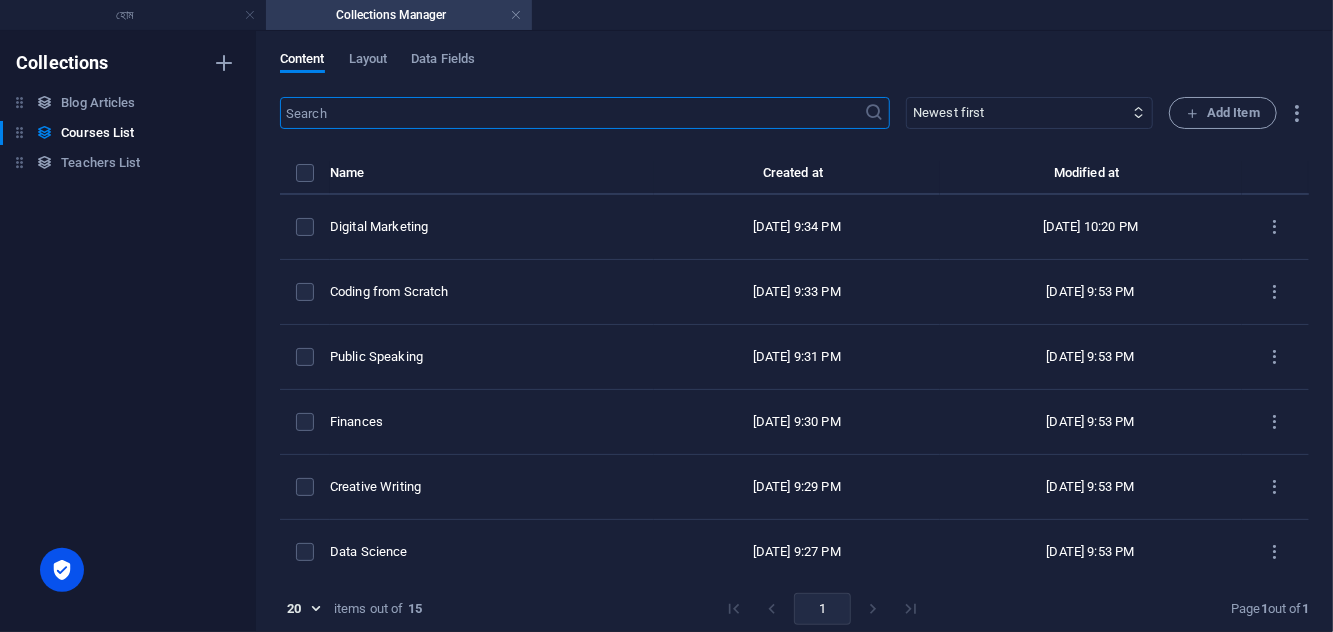 click on "Layout" at bounding box center (368, 61) 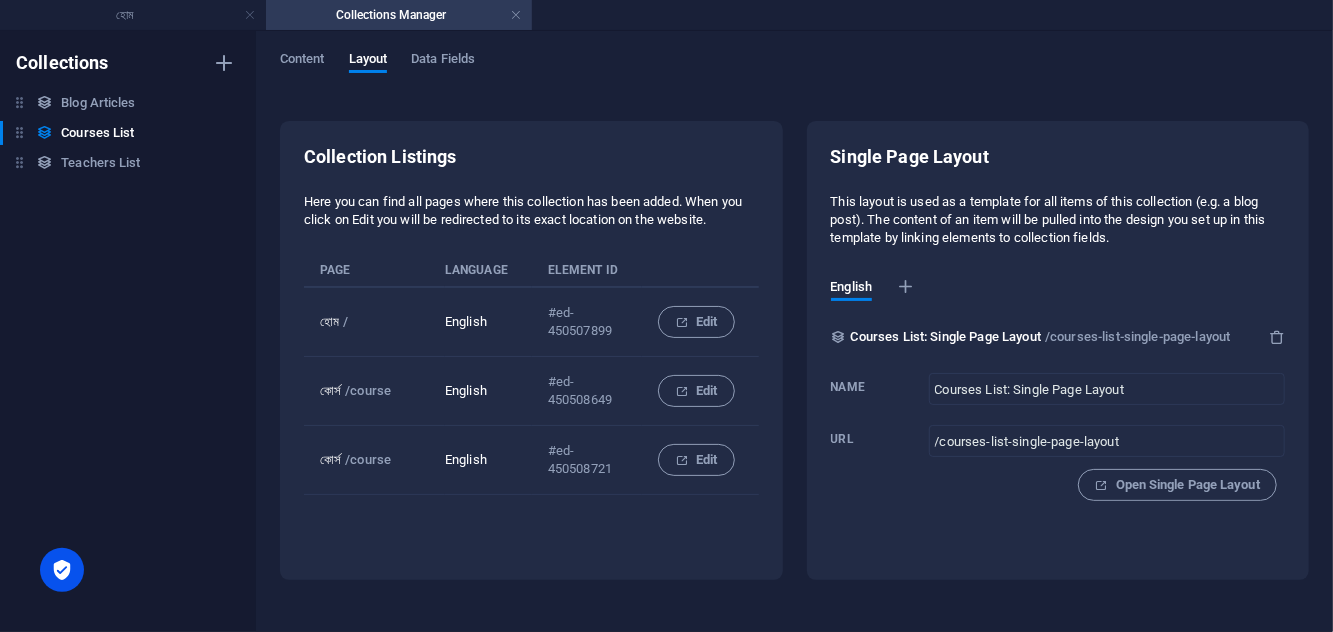 click on "Open Single Page Layout" at bounding box center [1177, 485] 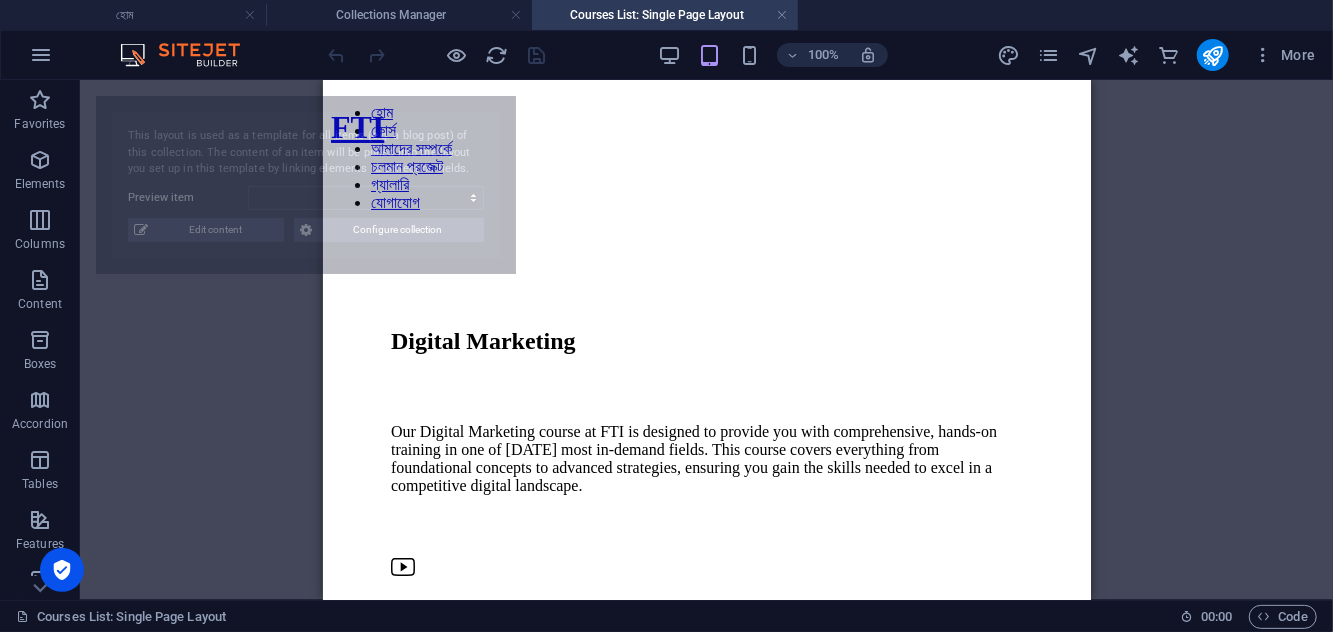 scroll, scrollTop: 1892, scrollLeft: 0, axis: vertical 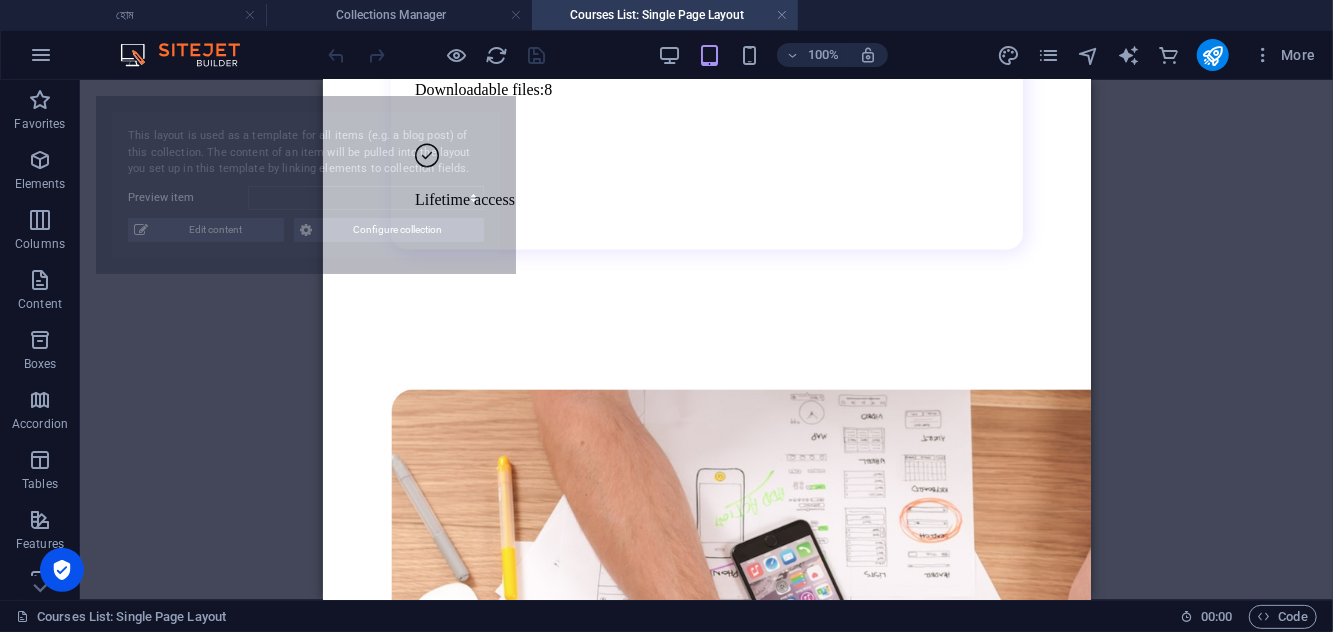 select on "6734cb7f32710eb6750a7424" 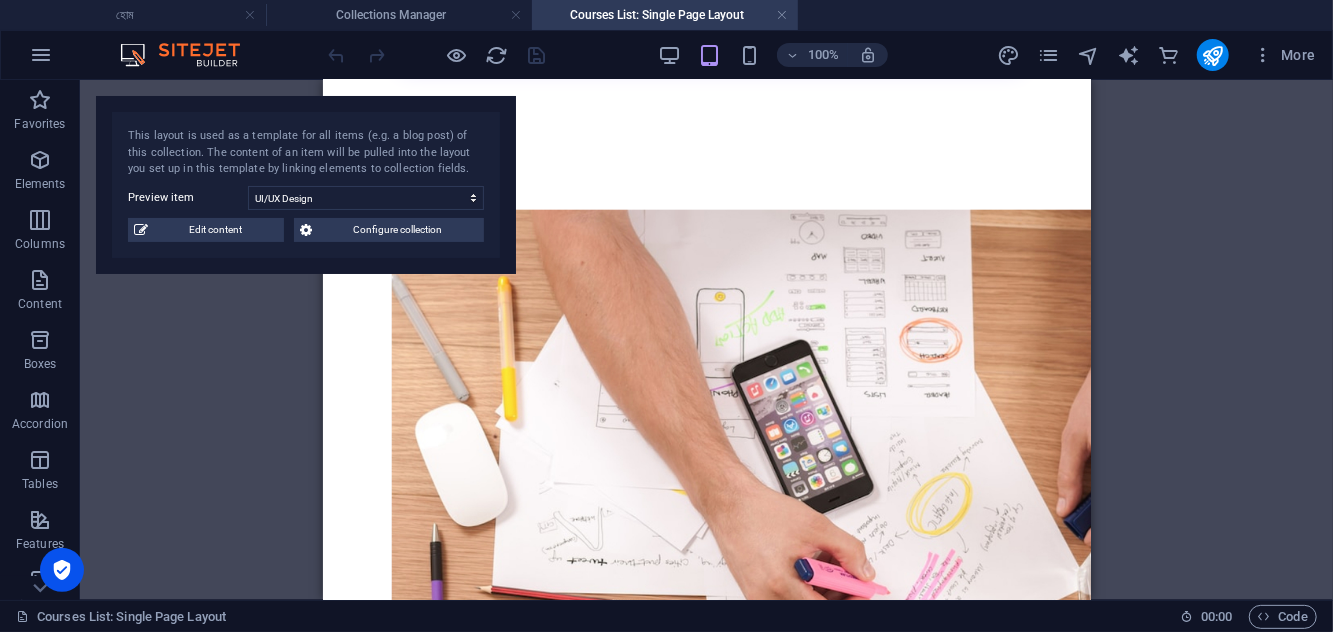 scroll, scrollTop: 2296, scrollLeft: 0, axis: vertical 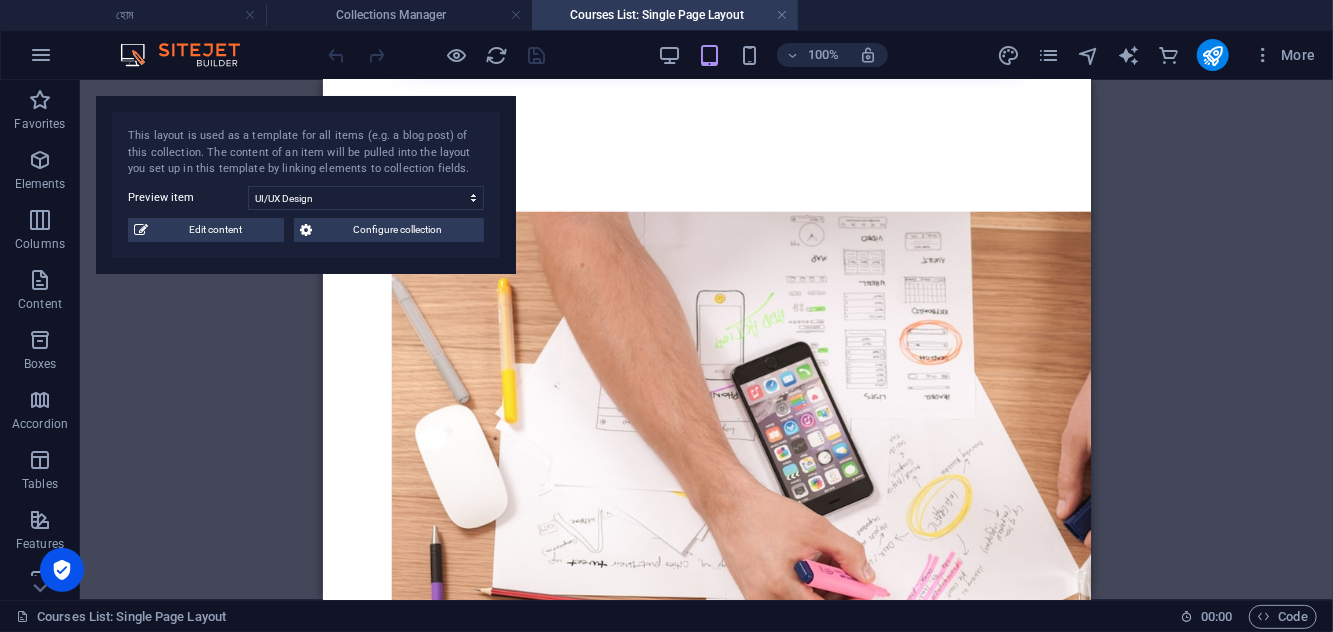 click on "What will you learn" at bounding box center [706, 847] 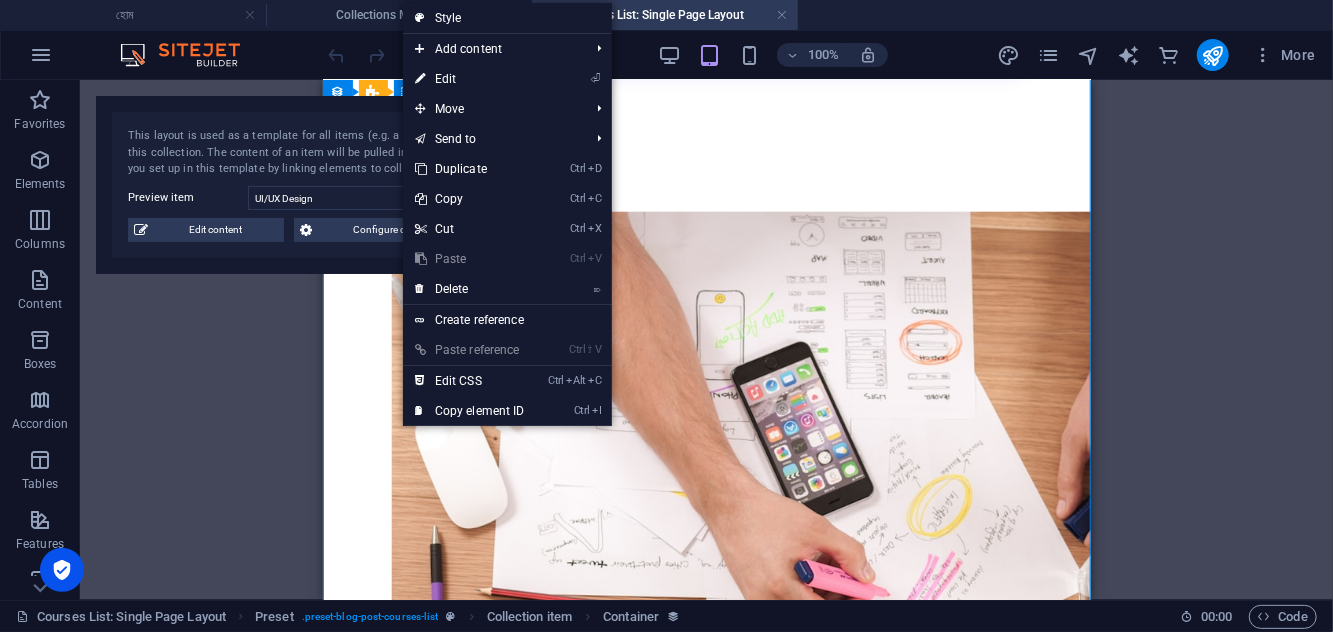 click on "Lorem ipsum dolor sit amet consectetur Lorem ipsum dolor sit amet consectetur Lorem ipsum dolor sit amet consectetur Lorem ipsum dolor sit amet consectetur Lorem ipsum dolor sit amet consectetur" at bounding box center (706, 989) 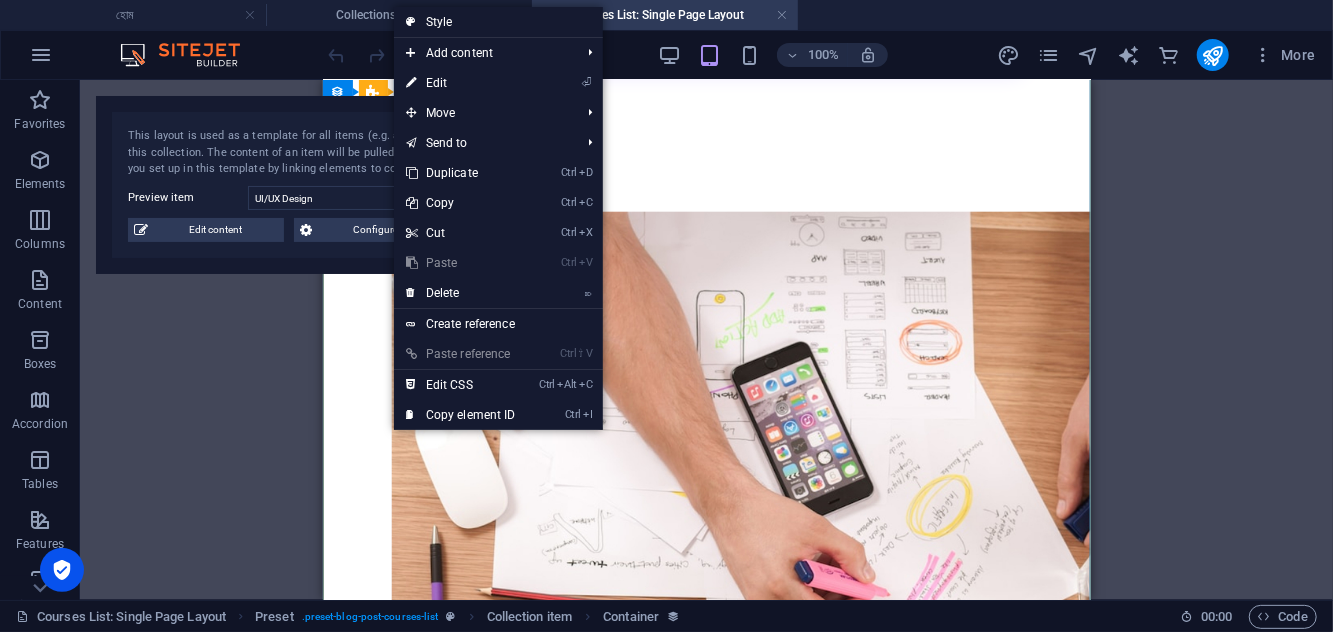 click on "Lorem ipsum dolor sit amet consectetur Lorem ipsum dolor sit amet consectetur Lorem ipsum dolor sit amet consectetur Lorem ipsum dolor sit amet consectetur Lorem ipsum dolor sit amet consectetur" at bounding box center (706, 989) 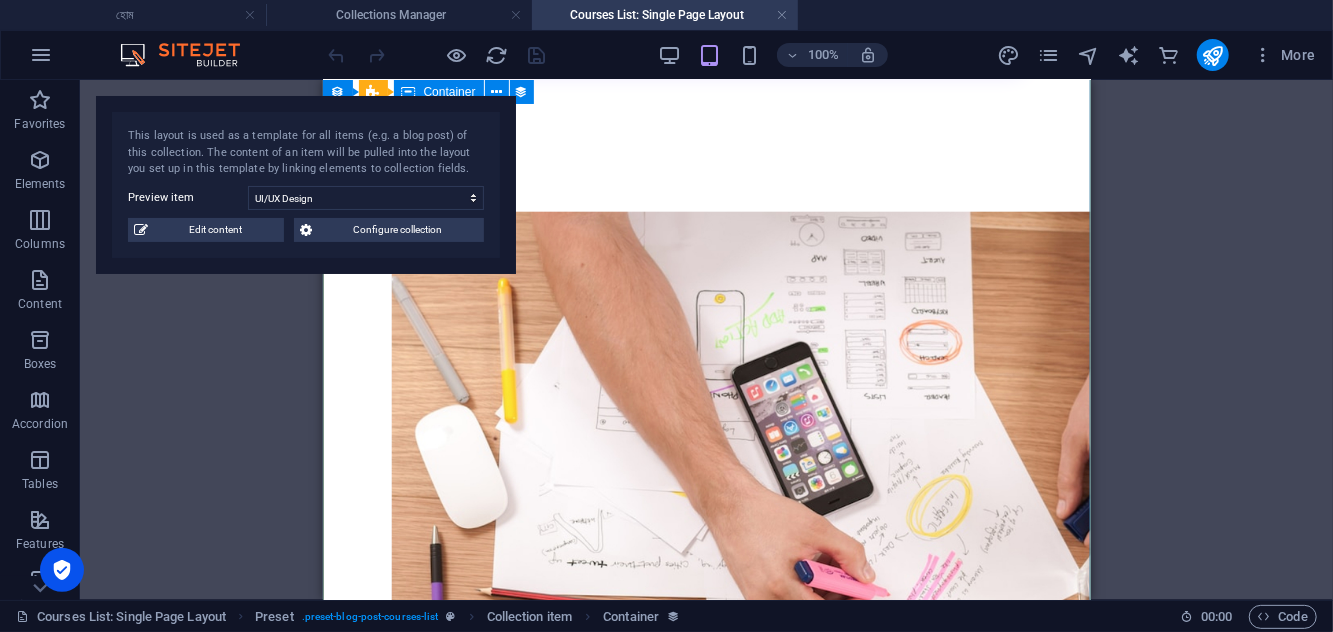 click on "Lorem ipsum dolor sit amet consectetur Lorem ipsum dolor sit amet consectetur Lorem ipsum dolor sit amet consectetur Lorem ipsum dolor sit amet consectetur Lorem ipsum dolor sit amet consectetur" at bounding box center [706, 989] 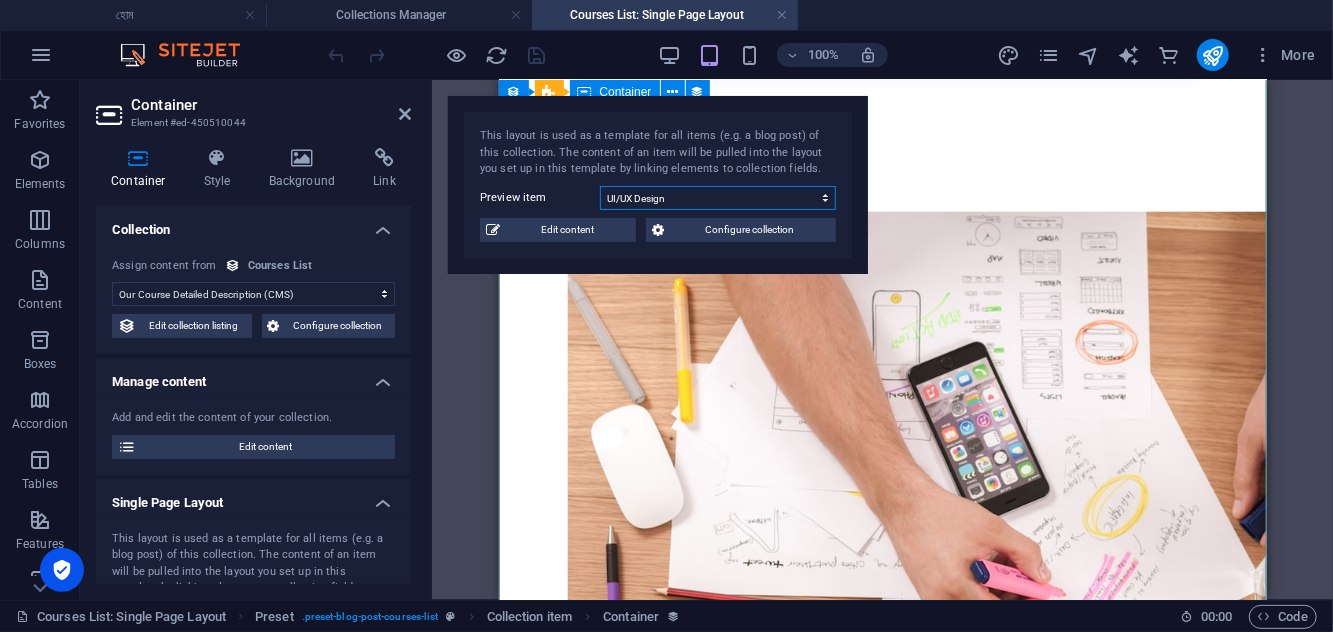 click on "Digital Marketing Coding from Scratch Public Speaking Finances Creative Writing Data Science Project Management Business Analytics Photography Psychology Intro English Grammar Web Development UI/UX Design Programming 101 Management" at bounding box center [718, 198] 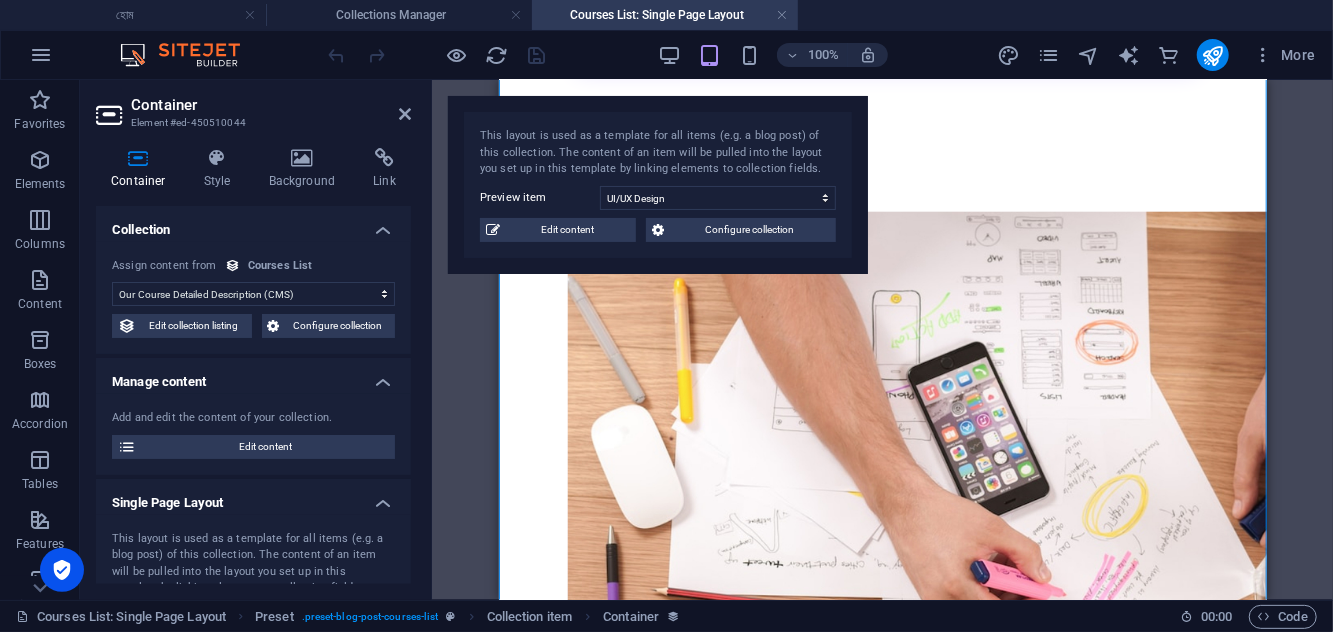 click on "What will you learn Lorem ipsum dolor sit amet consectetur Lorem ipsum dolor sit amet consectetur Lorem ipsum dolor sit amet consectetur Lorem ipsum dolor sit amet consectetur Lorem ipsum dolor sit amet consectetur" at bounding box center [882, 647] 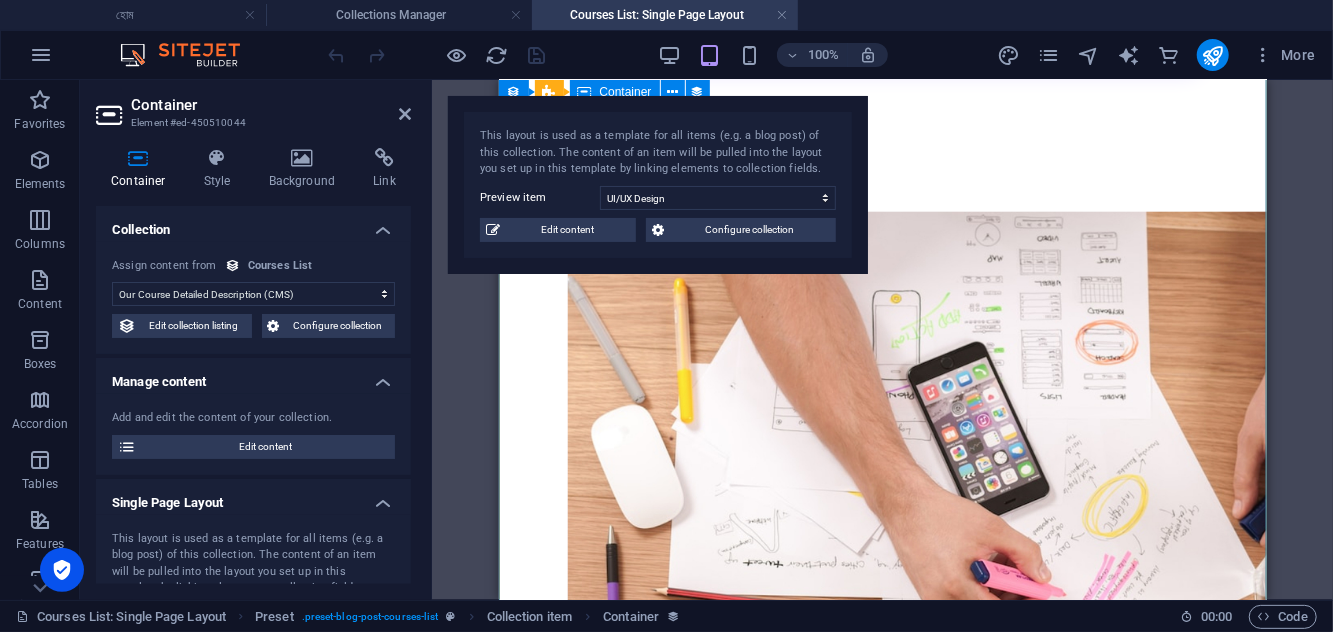 click on "What will you learn" at bounding box center [882, 847] 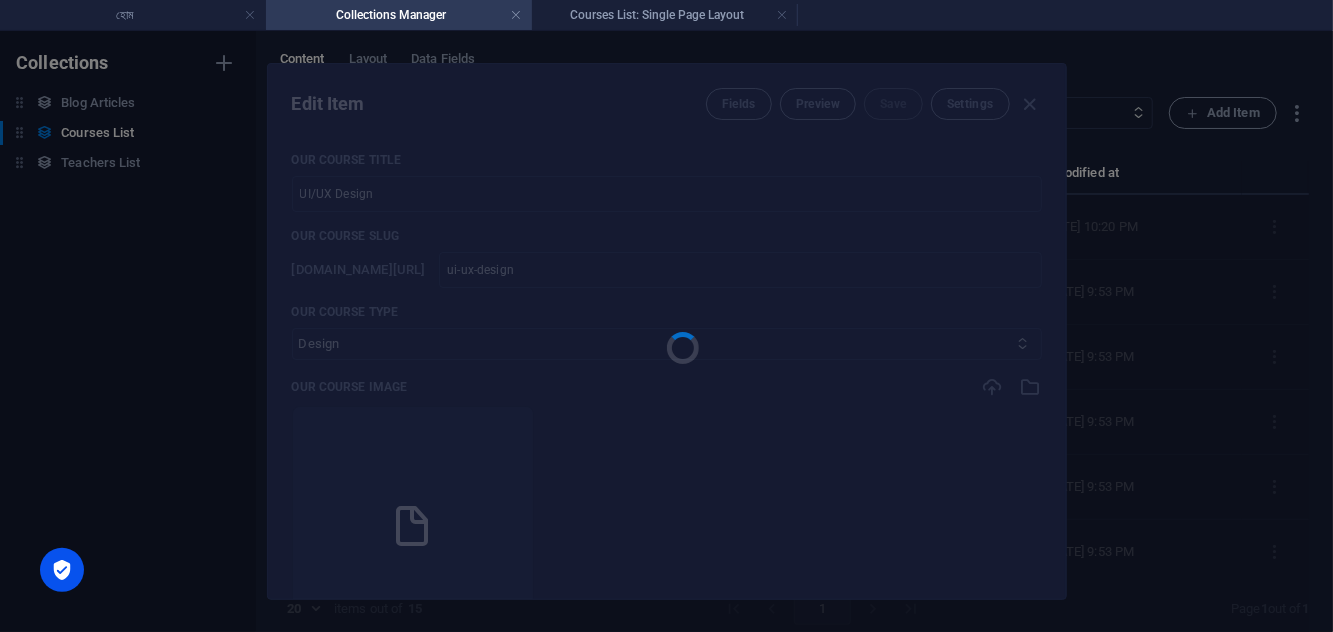 scroll, scrollTop: 0, scrollLeft: 0, axis: both 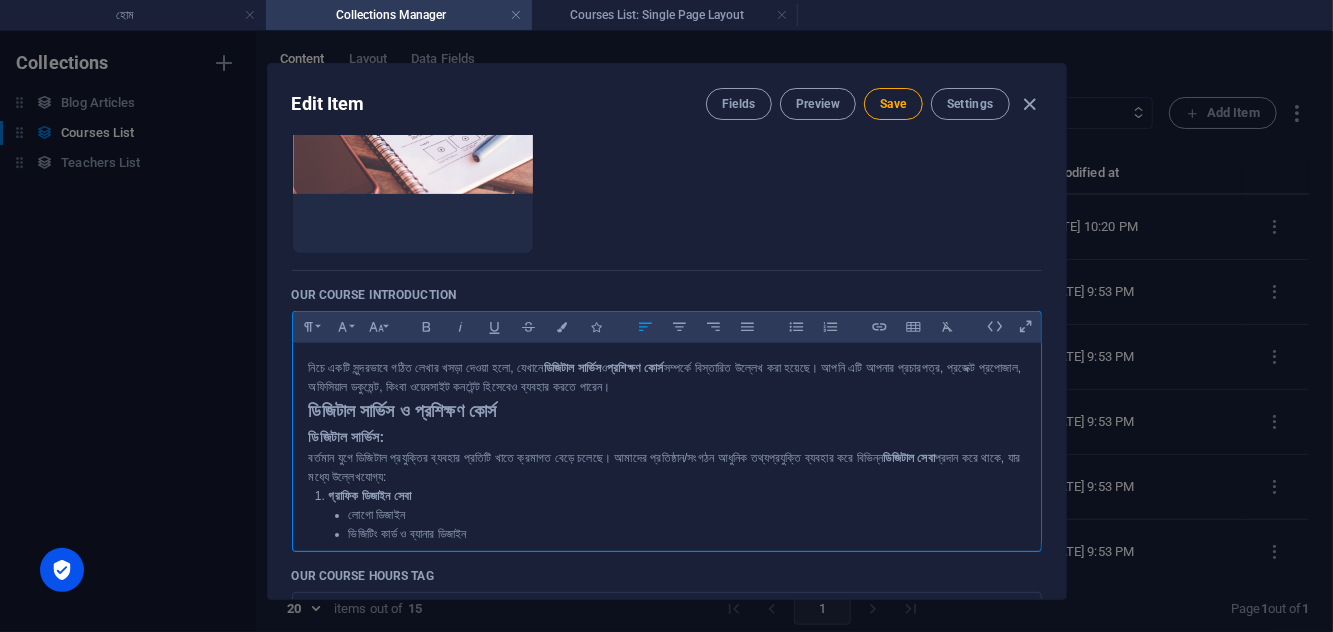 click on "নিচে একটি সুন্দরভাবে গঠিত লেখার খসড়া দেওয়া হলো, যেখানে  ডিজিটাল সার্ভিস  ও  প্রশিক্ষণ কোর্স  সম্পর্কে বিস্তারিত উল্লেখ করা হয়েছে। আপনি এটি আপনার প্রচারপত্র, প্রজেক্ট প্রপোজাল, অফিসিয়াল ডকুমেন্ট, কিংবা ওয়েবসাইট কনটেন্ট হিসেবেও ব্যবহার করতে পারেন।" at bounding box center [667, 378] 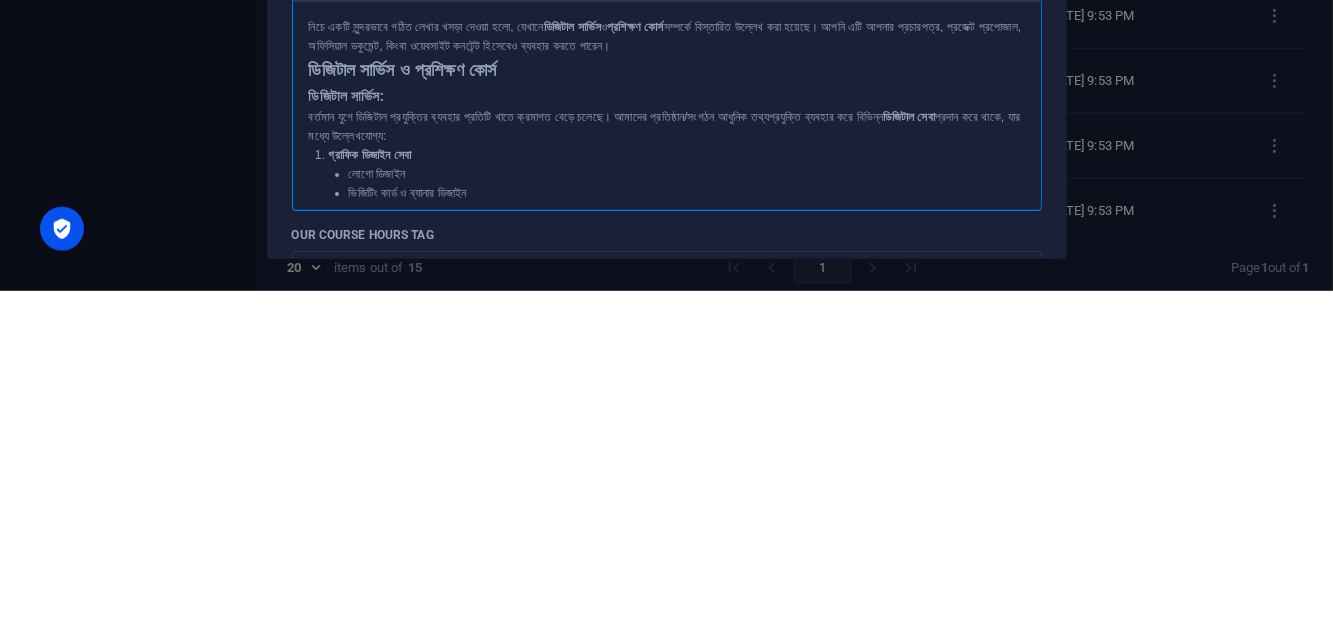 type 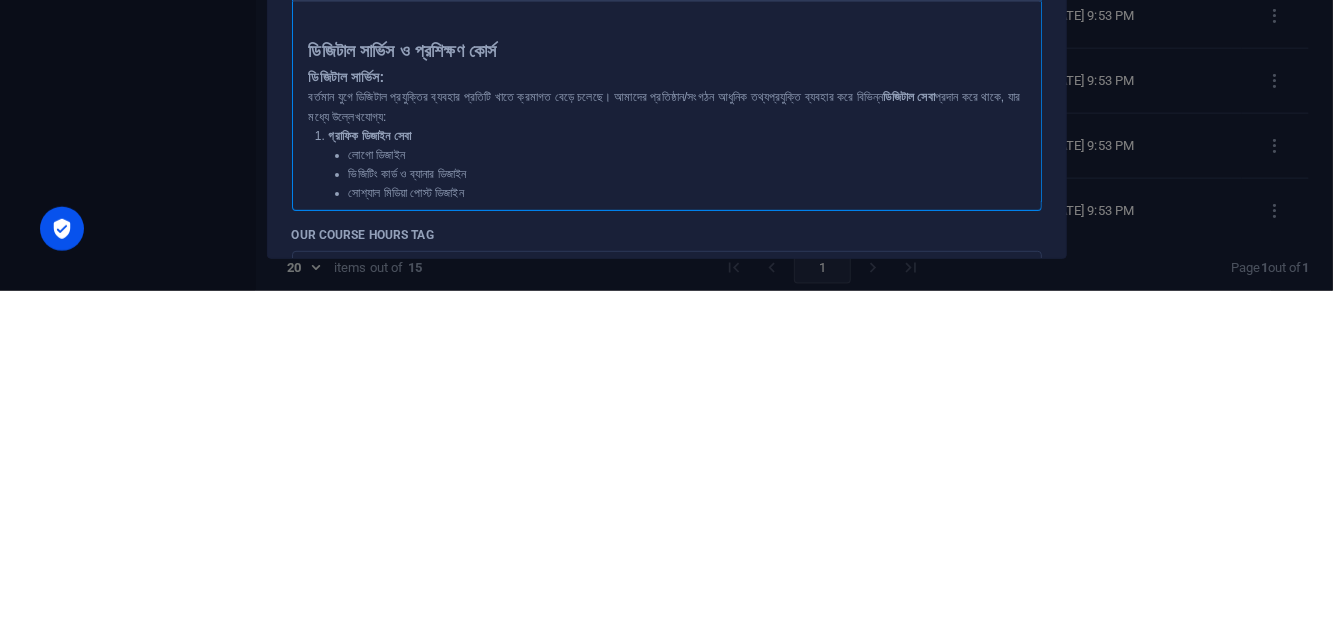 click on "ডিজিটাল সার্ভিস ও প্রশিক্ষণ কোর্স" at bounding box center (667, 392) 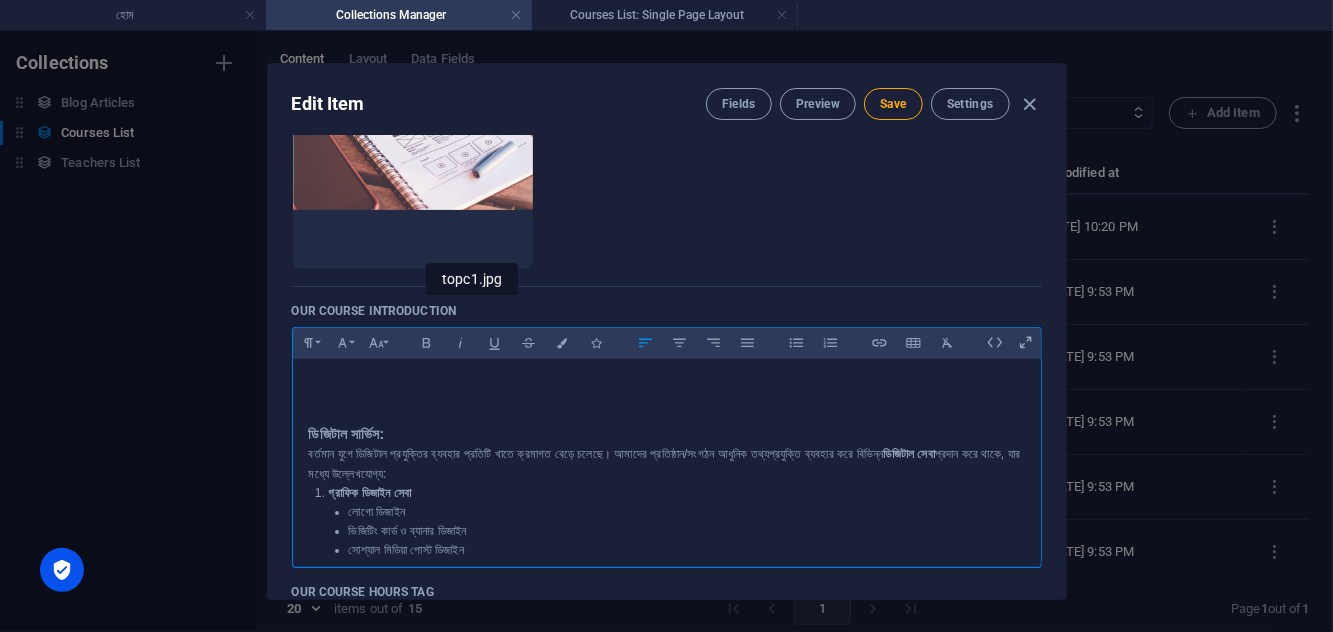 scroll, scrollTop: 396, scrollLeft: 0, axis: vertical 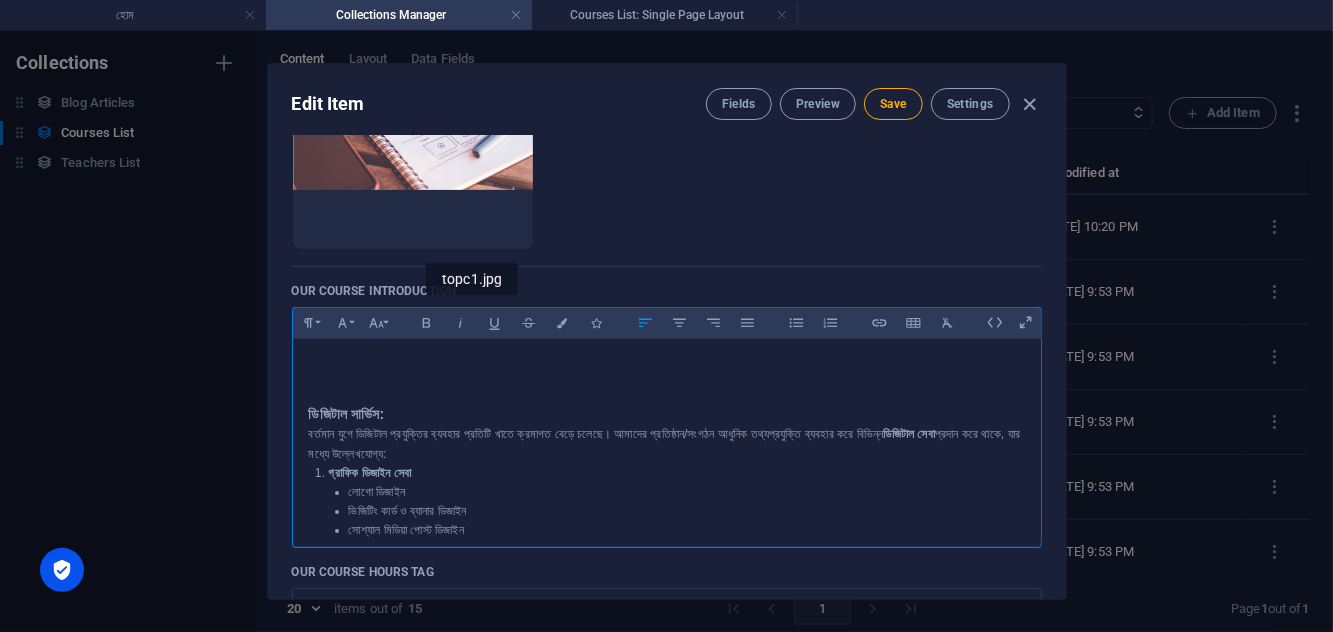click at bounding box center [667, 364] 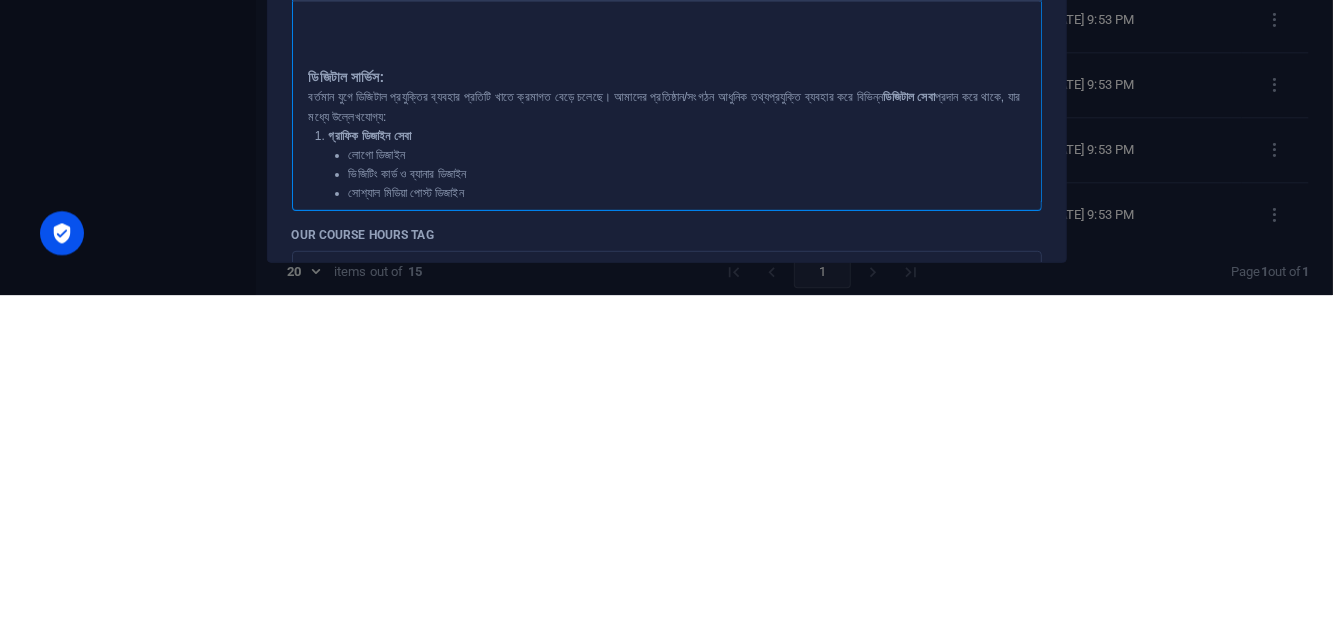 click on "ডিজিটাল সার্ভিস: বর্তমান যুগে ডিজিটাল প্রযুক্তির ব্যবহার প্রতিটি খাতে ক্রমাগত বেড়ে চলেছে। আমাদের প্রতিষ্ঠান/সংগঠন আধুনিক তথ্যপ্রযুক্তি ব্যবহার করে বিভিন্ন  ডিজিটাল সেবা  প্রদান করে থাকে, যার মধ্যে উল্লেখযোগ্য: গ্রাফিক ডিজাইন সেবা লোগো ডিজাইন ভিজিটিং কার্ড ও ব্যানার ডিজাইন সোশ্যাল মিডিয়া পোস্ট ডিজাইন ওয়েবসাইট ডেভেলপমেন্ট পার্সোনাল/বিজনেস ওয়েবসাইট ই-কমার্স সাইট এসইও (SEO) Adobe Photoshop, Illustrator" at bounding box center (667, 940) 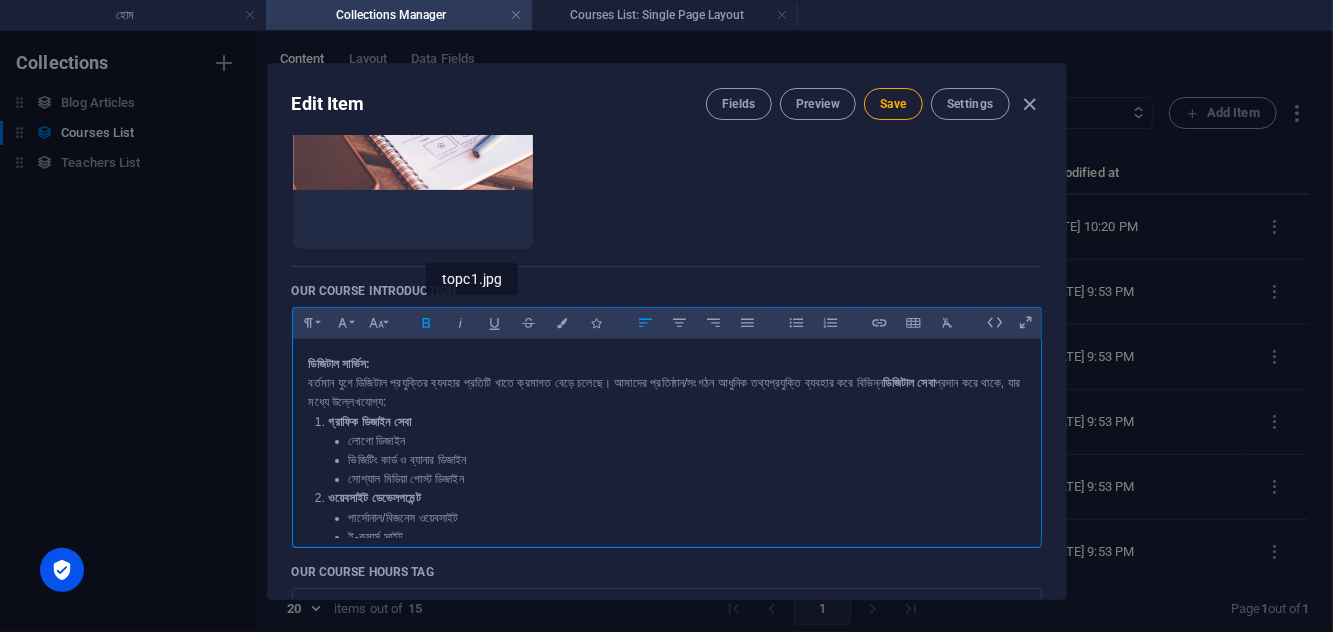 click on "Edit Item Fields Preview Save Settings Our Course Title UI/UX Design ​ Our Course Slug [DOMAIN_NAME][URL] ui-ux-design ​ Our Course Type Business/Finances Creativity Programming Psychology Science Speaking Management Marketing Design Our Course Image Drop files here to upload them instantly Our Course Introduction Paragraph Format Normal Heading 1 Heading 2 Heading 3 Heading 4 Heading 5 Heading 6 Code Font Family Arial [US_STATE] Impact Tahoma Times New Roman Verdana Font Size 8 9 10 11 12 14 18 24 30 36 48 60 72 96 Bold Italic Underline Strikethrough Colors Icons Align Left Align Center Align Right Align Justify Unordered List Ordered List Insert Link Insert Table Clear Formatting ডিজিটাল সার্ভিস: ডিজিটাল সেবা  প্রদান করে থাকে, যার মধ্যে উল্লেখযোগ্য: গ্রাফিক ডিজাইন সেবা লোগো ডিজাইন এসইও (SEO) 8hrs ​ ​" at bounding box center (666, 331) 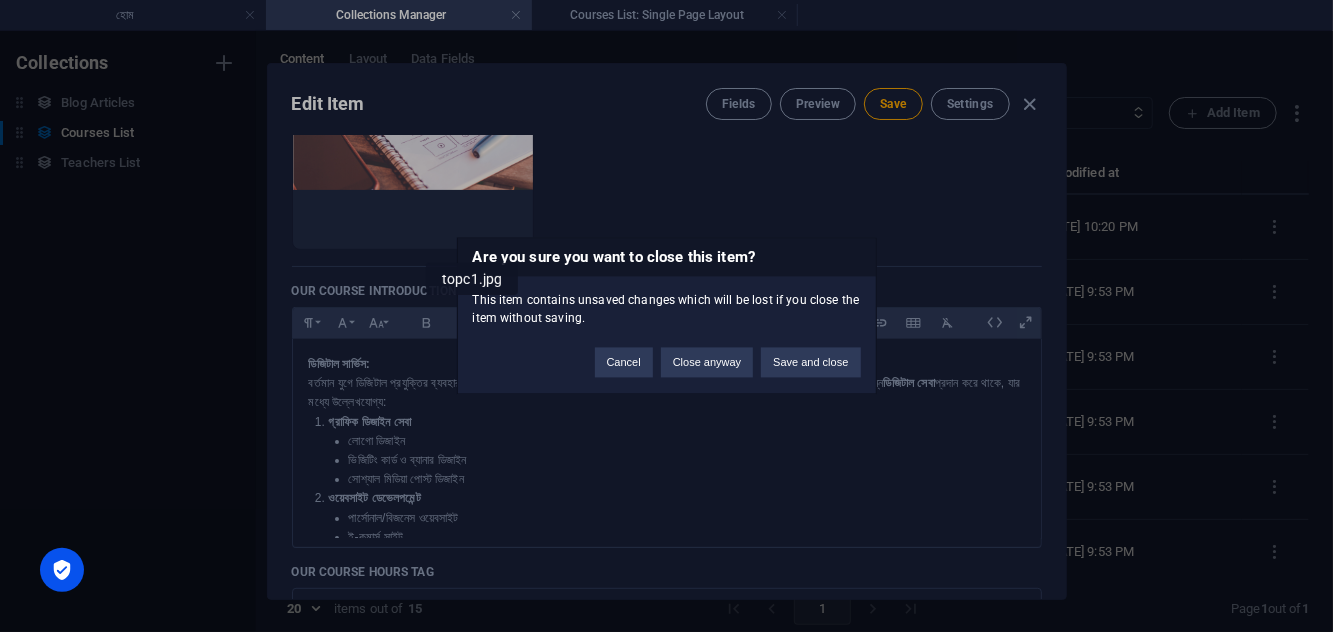 click on "Save and close" at bounding box center (810, 363) 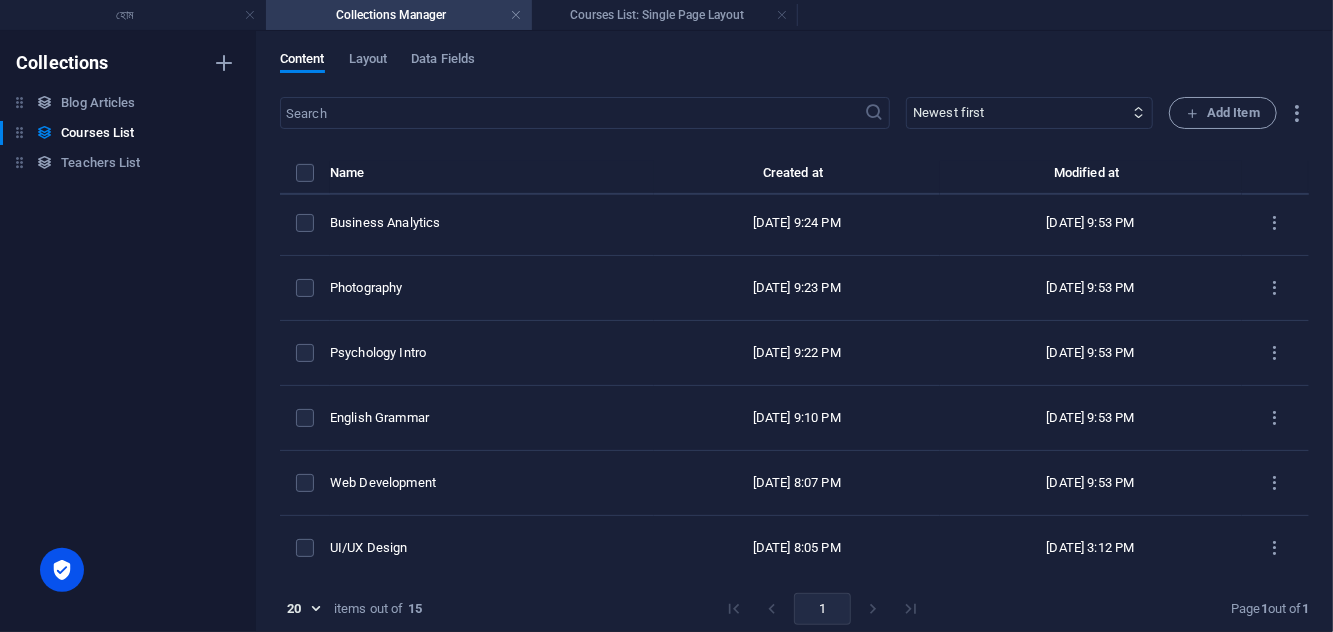 scroll, scrollTop: 492, scrollLeft: 0, axis: vertical 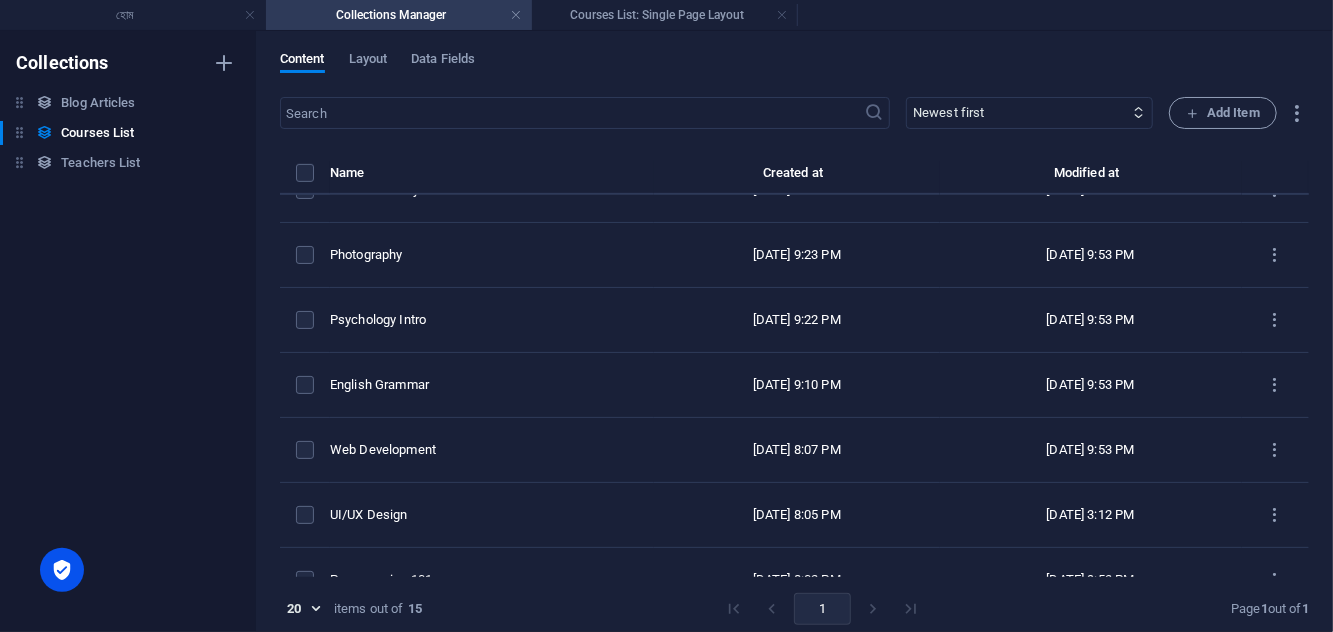 click on "[DATE] 3:12 PM" at bounding box center (1091, 515) 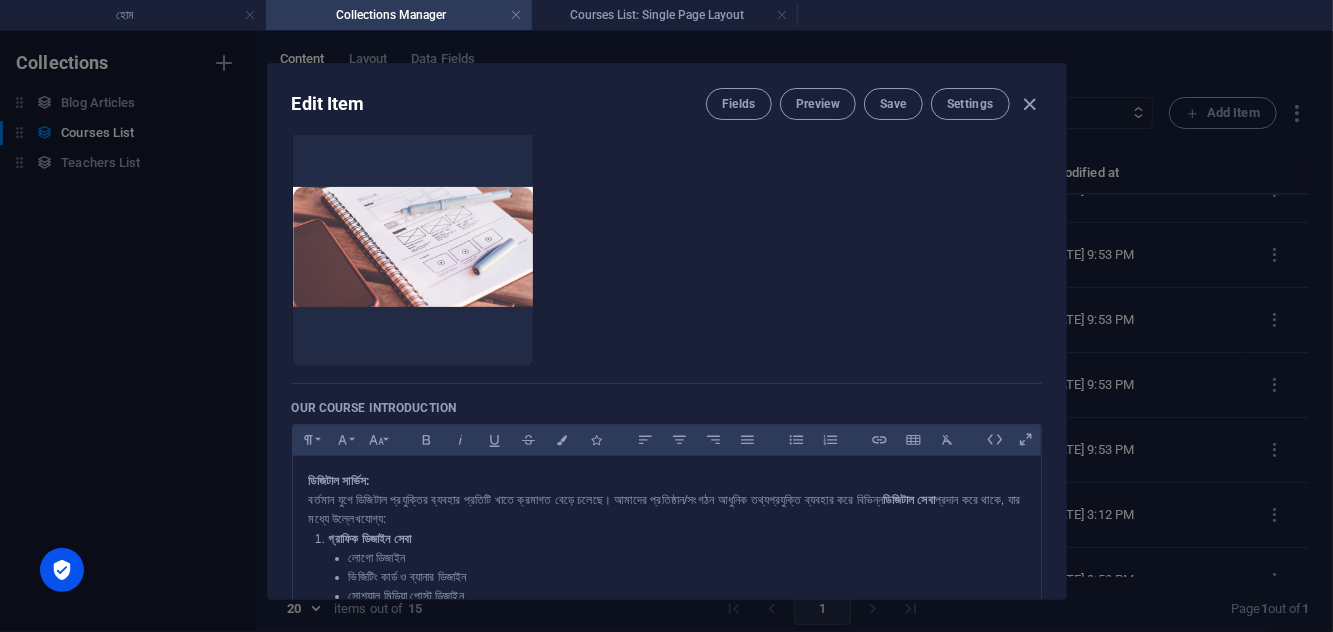 scroll, scrollTop: 280, scrollLeft: 0, axis: vertical 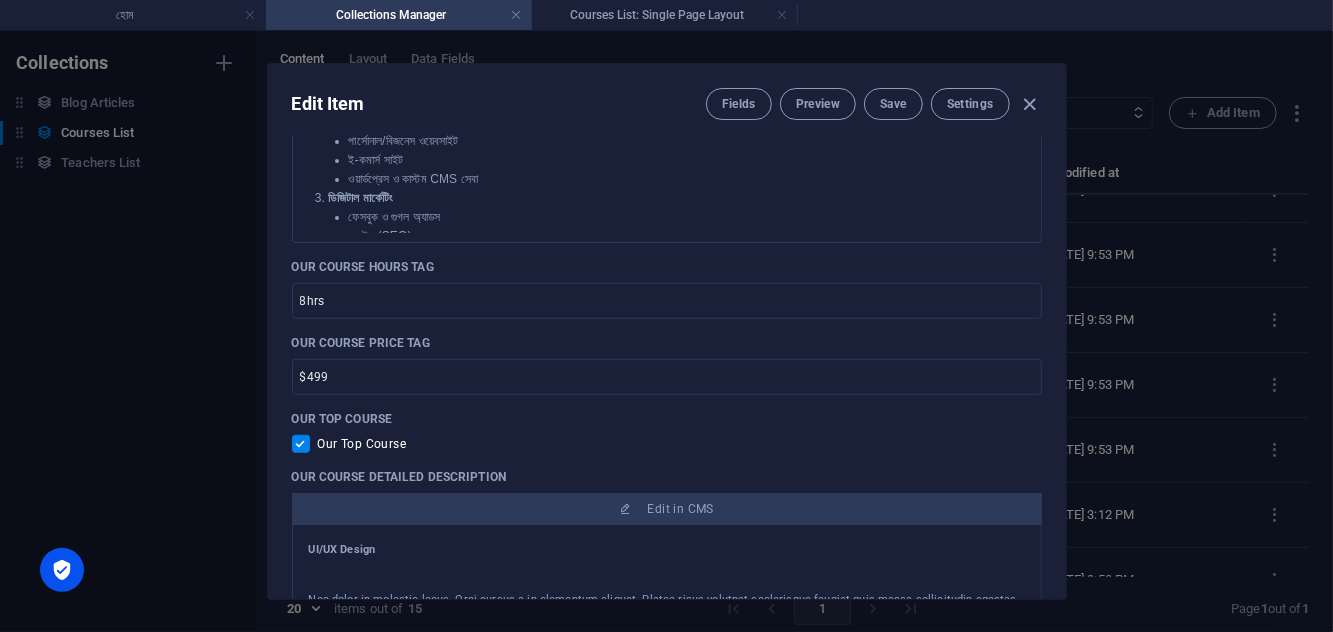 click on "$499" at bounding box center [667, 377] 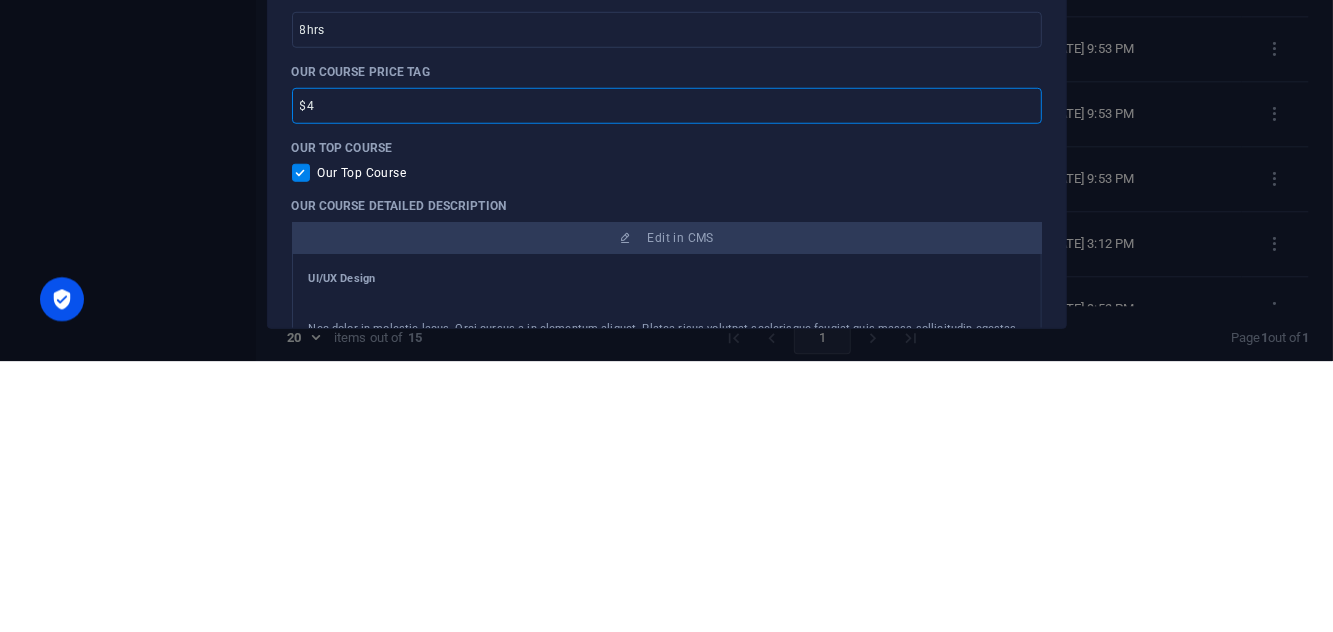 type on "$" 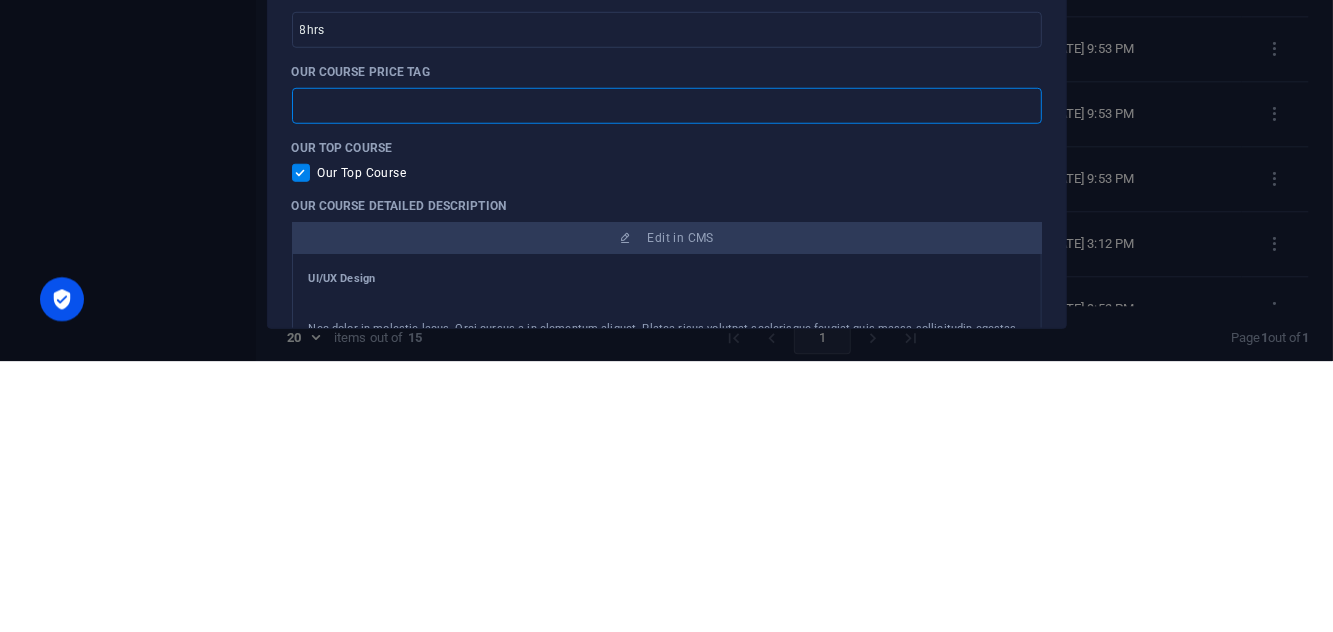 type 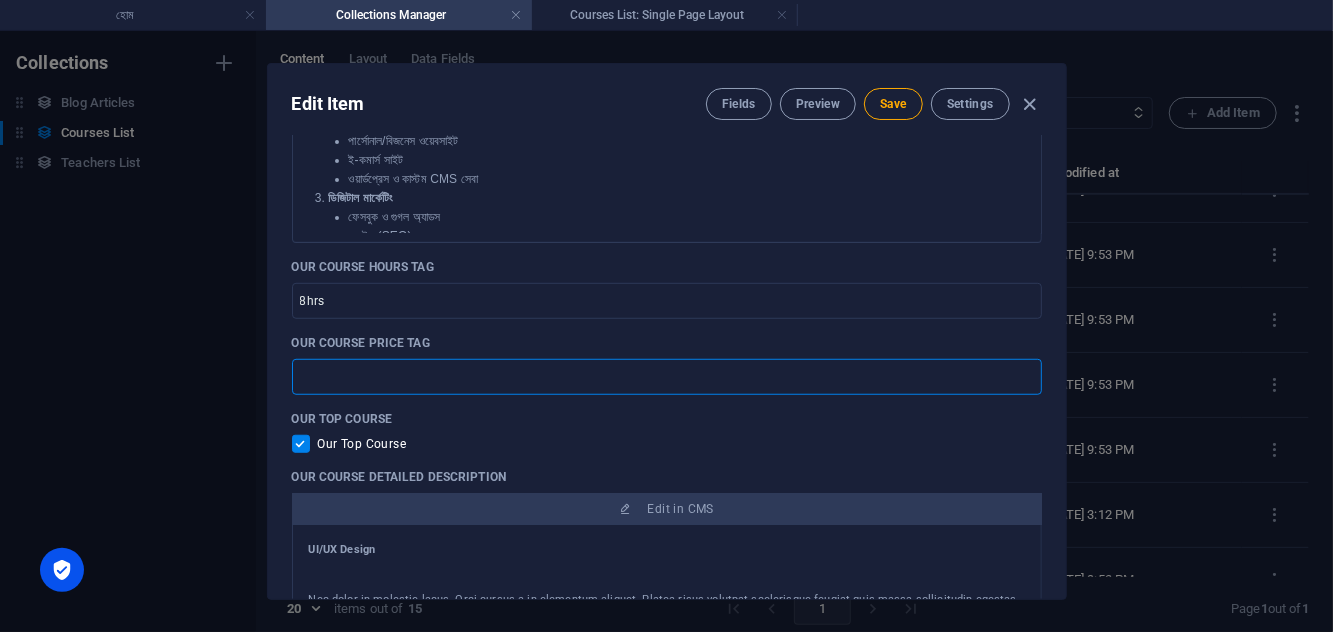 click on "Save" at bounding box center [893, 104] 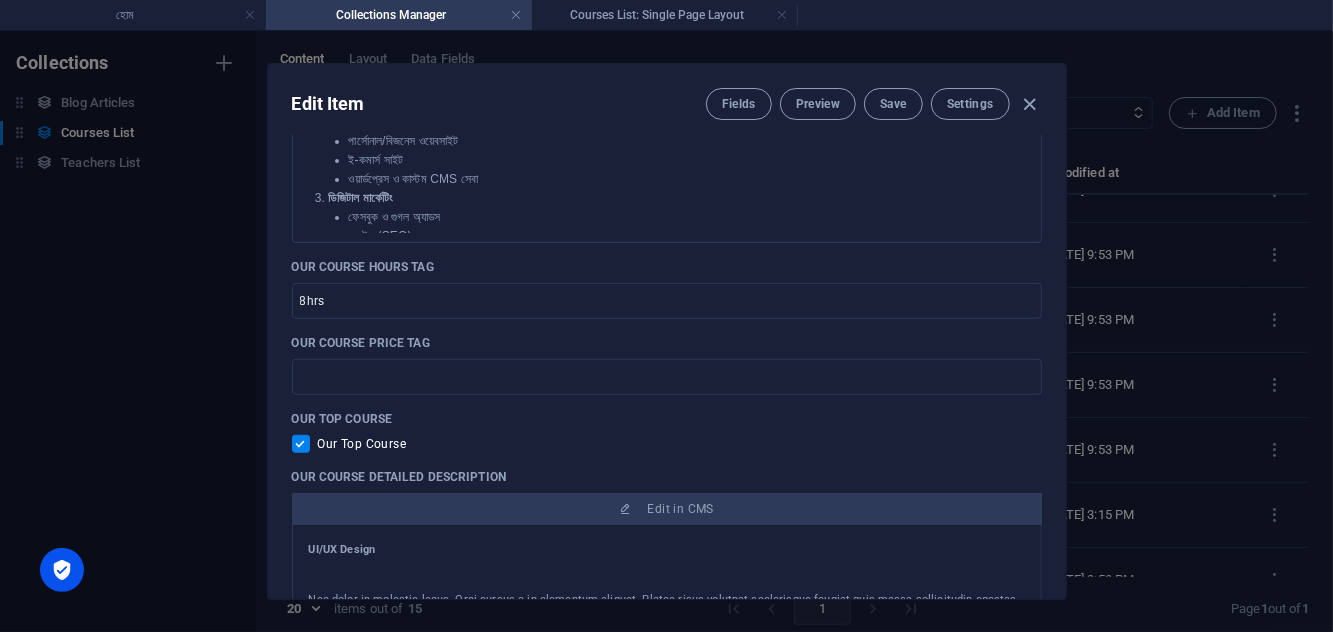 click on "Preview" at bounding box center [818, 104] 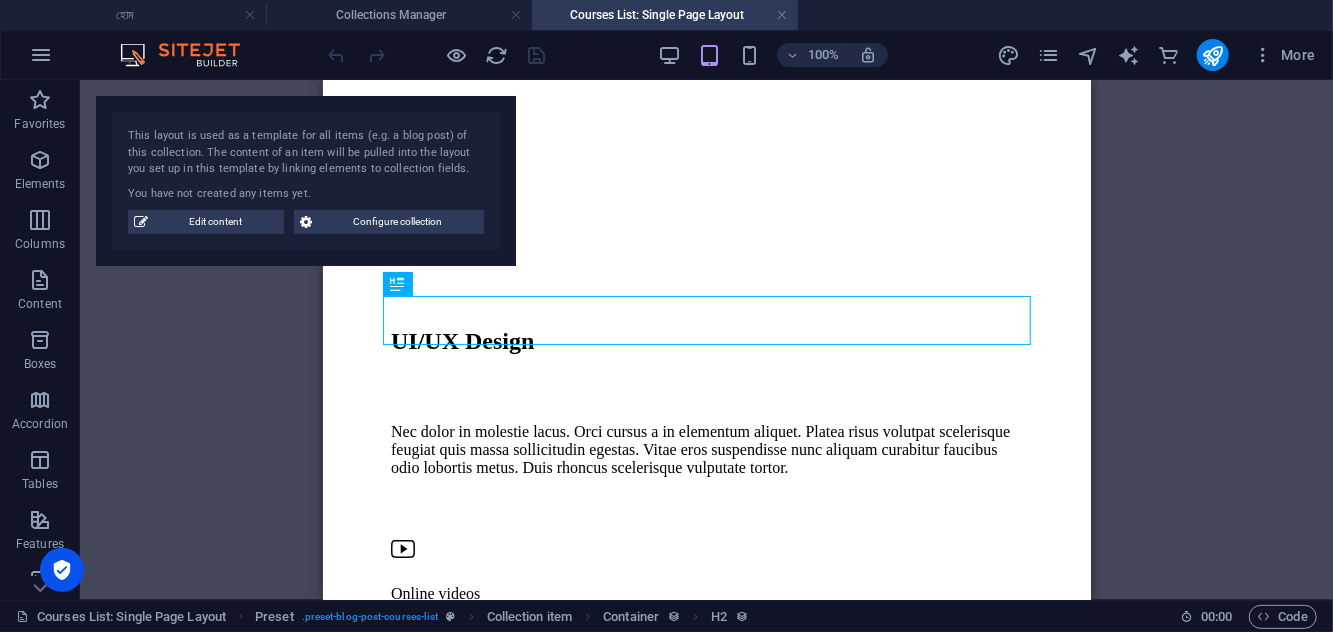 scroll, scrollTop: 2738, scrollLeft: 0, axis: vertical 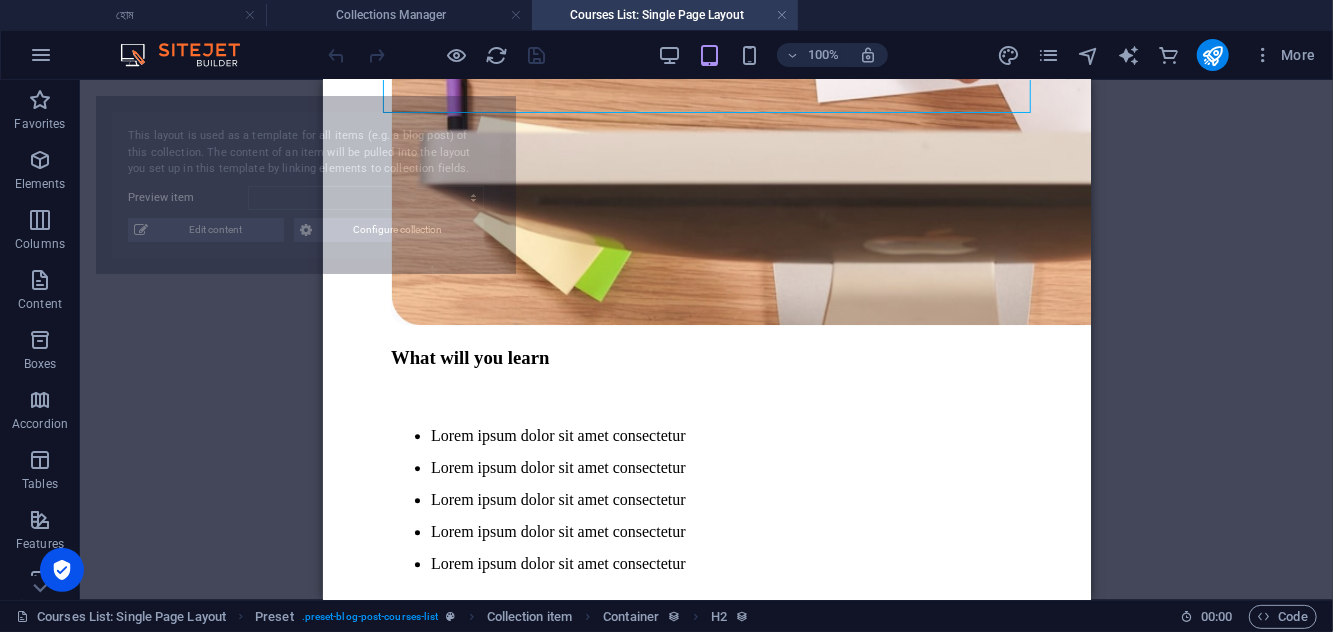 select on "6734cb7f32710eb6750a7424" 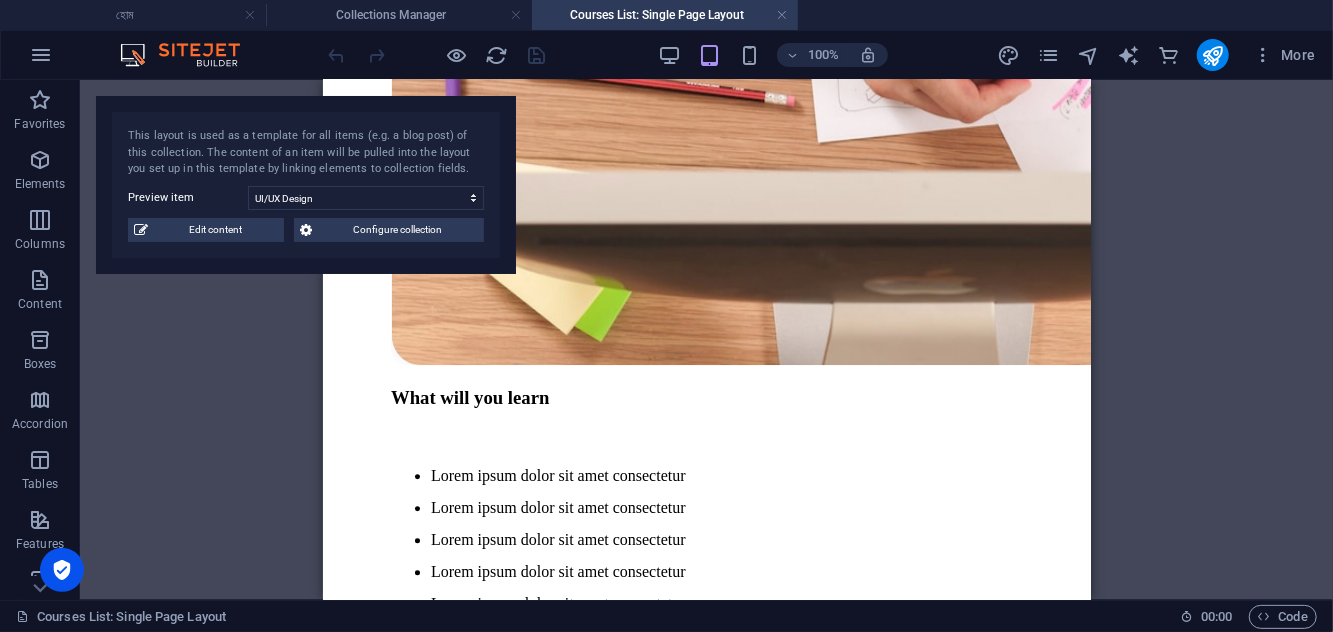scroll, scrollTop: 2945, scrollLeft: 0, axis: vertical 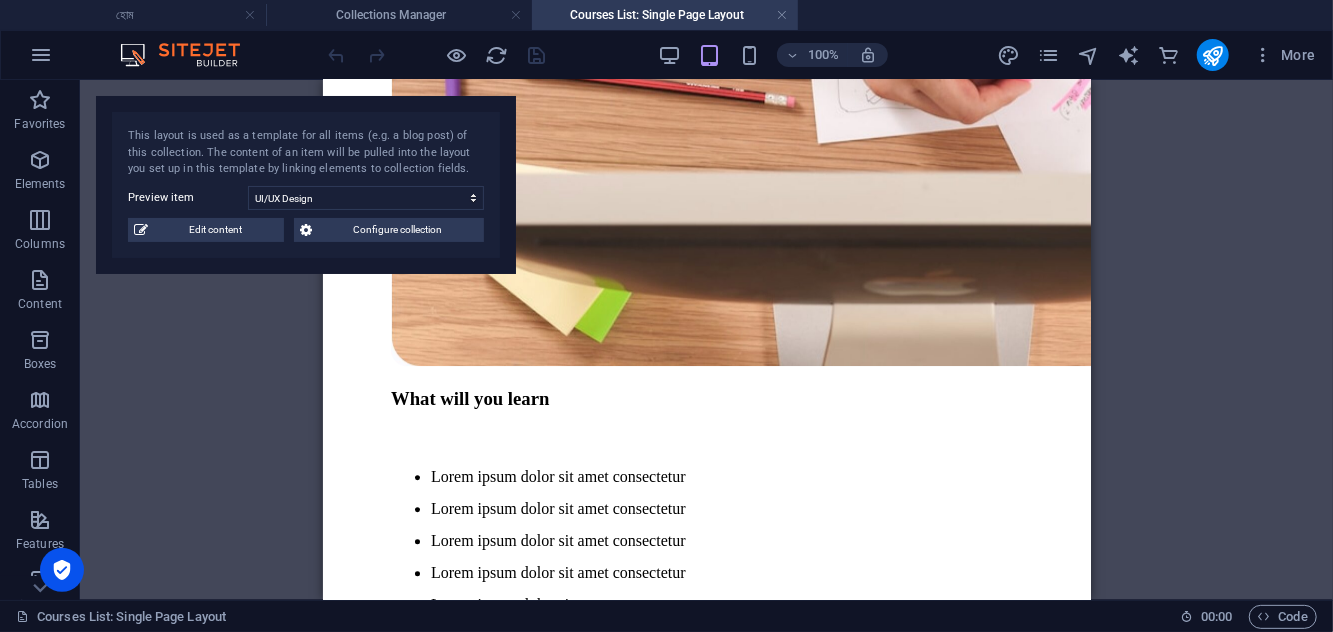 click on "UI/UX Design ডিজিটাল সার্ভিস: বর্তমান যুগে ডিজিটাল প্রযুক্তির ব্যবহার প্রতিটি খাতে ক্রমাগত বেড়ে চলেছে। আমাদের প্রতিষ্ঠান/সংগঠন আধুনিক তথ্যপ্রযুক্তি ব্যবহার করে বিভিন্ন  ডিজিটাল সেবা  প্রদান করে থাকে, যার মধ্যে উল্লেখযোগ্য: গ্রাফিক ডিজাইন সেবা লোগো ডিজাইন ভিজিটিং কার্ড ও ব্যানার ডিজাইন সোশ্যাল মিডিয়া পোস্ট ডিজাইন ওয়েবসাইট ডেভেলপমেন্ট পার্সোনাল/বিজনেস ওয়েবসাইট ই-কমার্স সাইট এসইও (SEO) 8hrs   8hrs" at bounding box center [706, 4860] 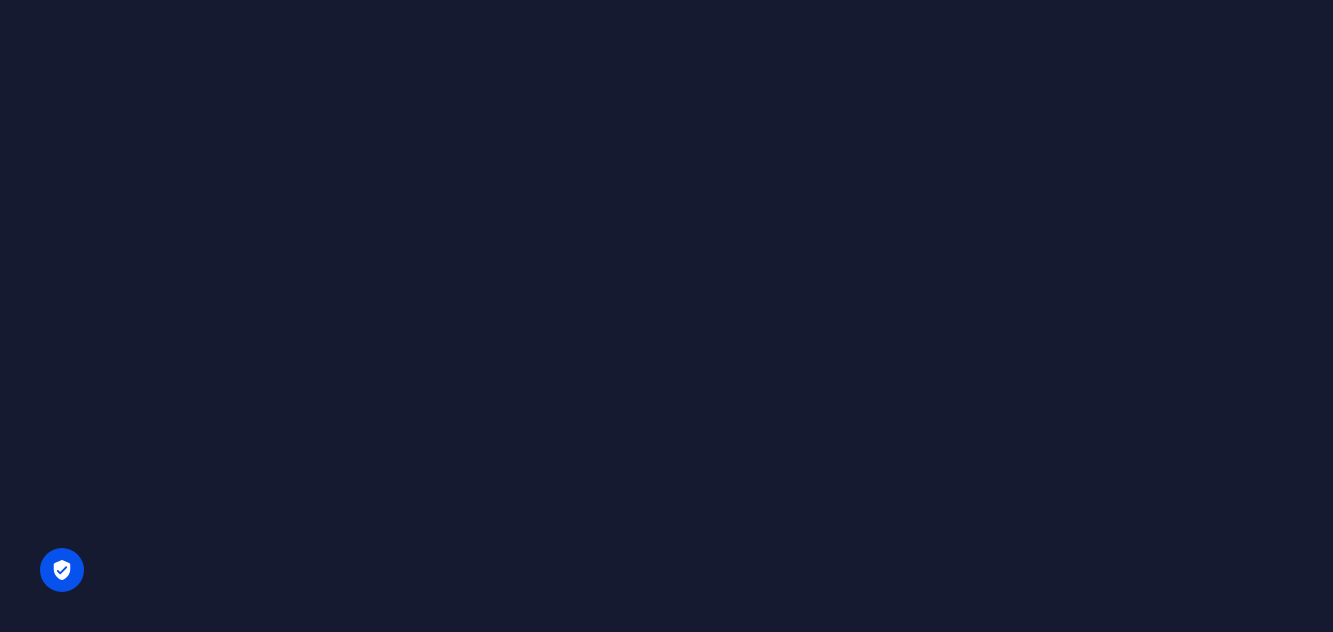scroll, scrollTop: 0, scrollLeft: 0, axis: both 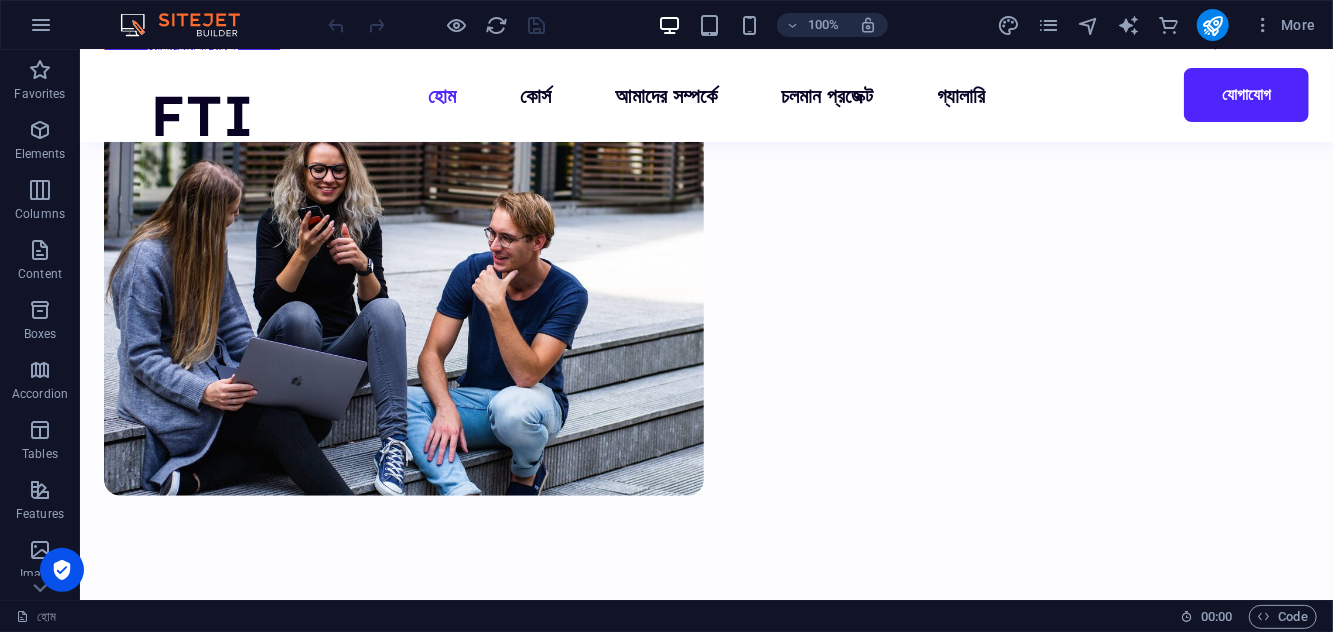 click on "হোম কোর্স আমাদের সম্পর্কে চলমান প্রজেক্ট গ্যালারি যোগাযোগ" at bounding box center (706, 95) 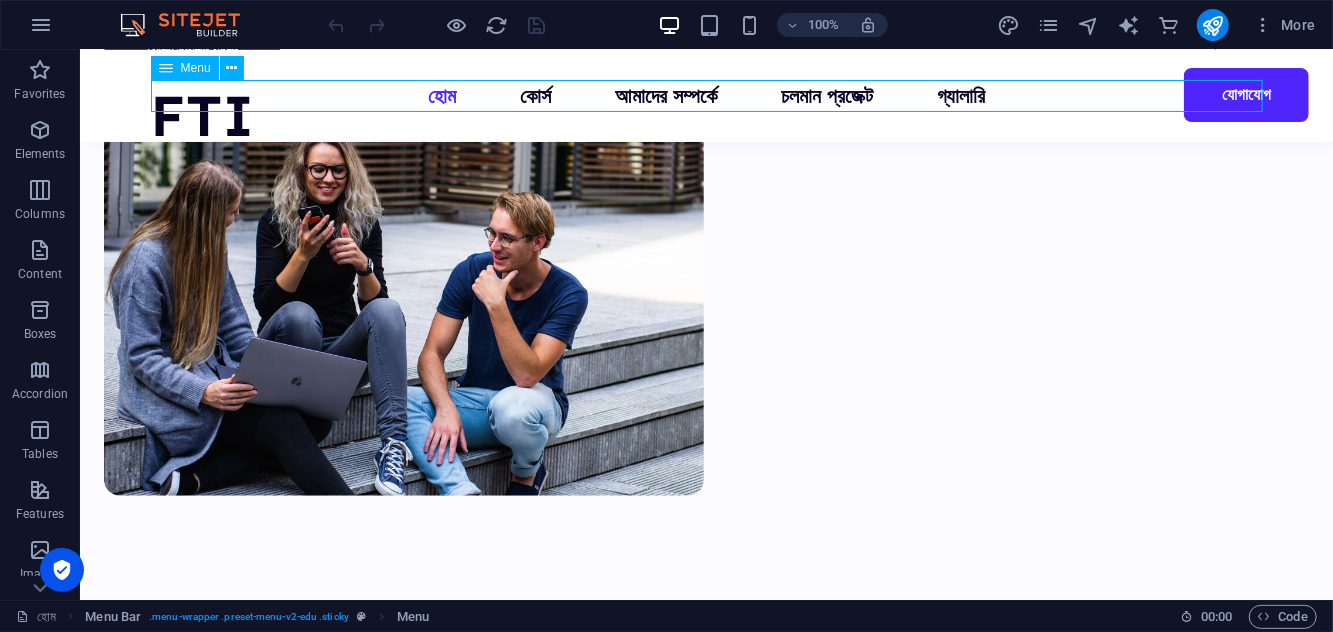 click on "হোম কোর্স আমাদের সম্পর্কে চলমান প্রজেক্ট গ্যালারি যোগাযোগ" at bounding box center [706, 95] 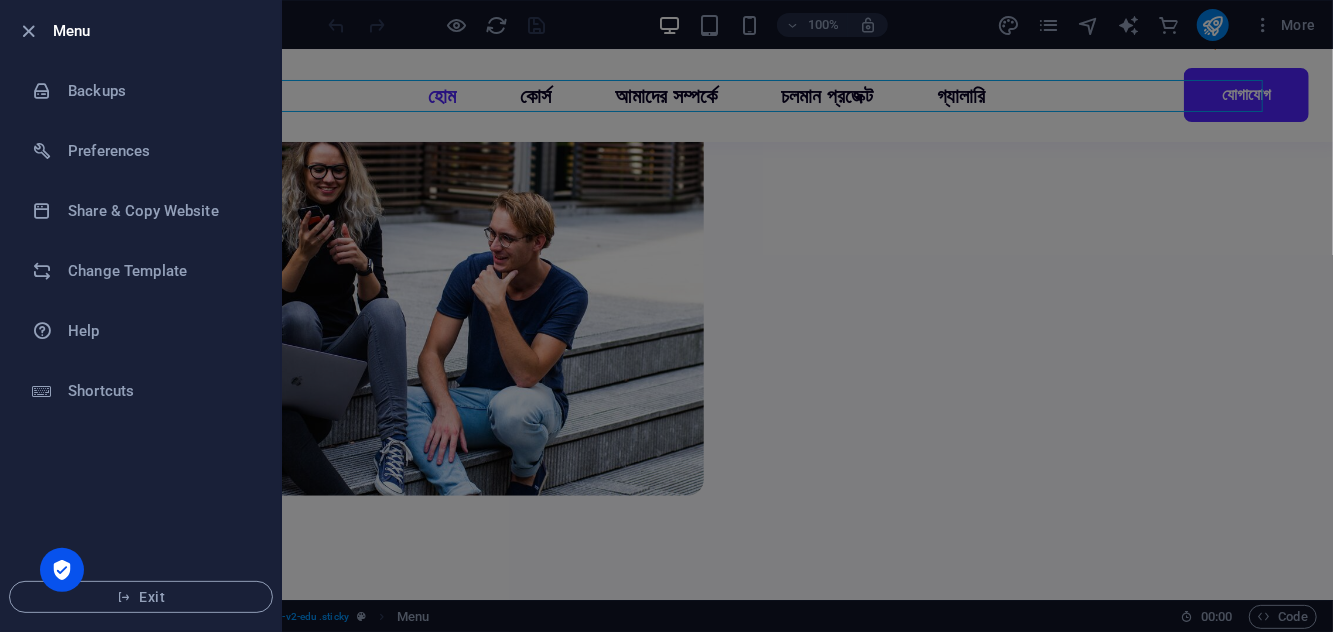 click at bounding box center [666, 316] 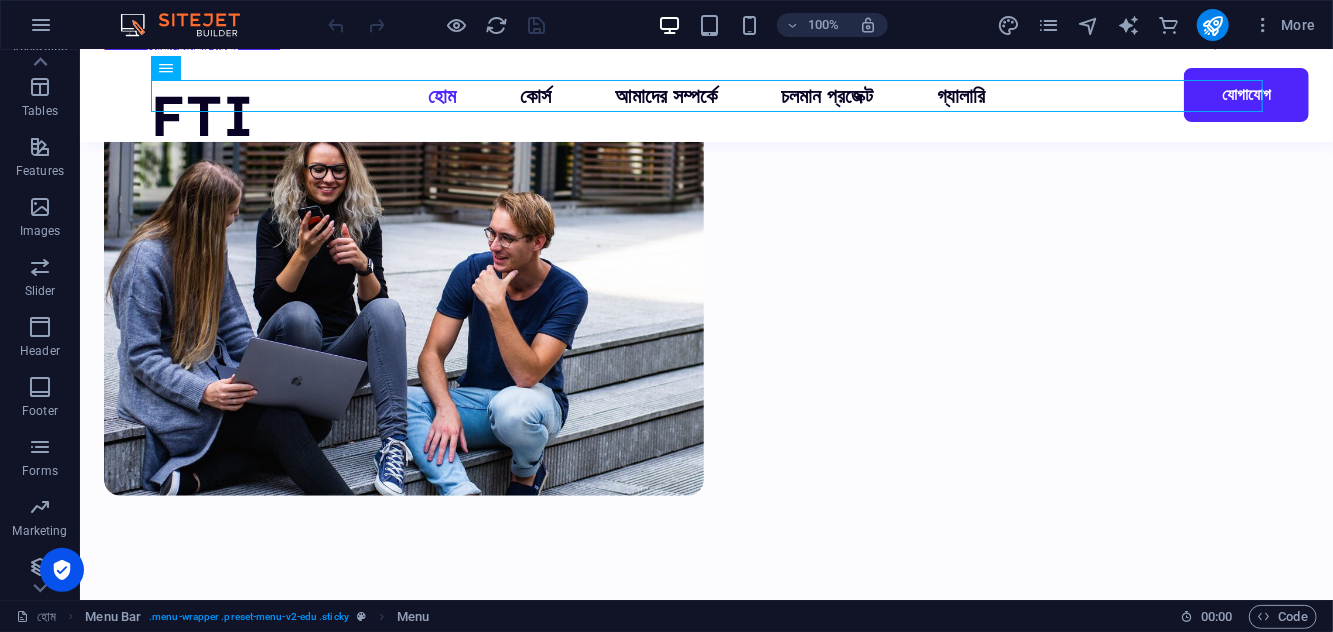 scroll, scrollTop: 410, scrollLeft: 0, axis: vertical 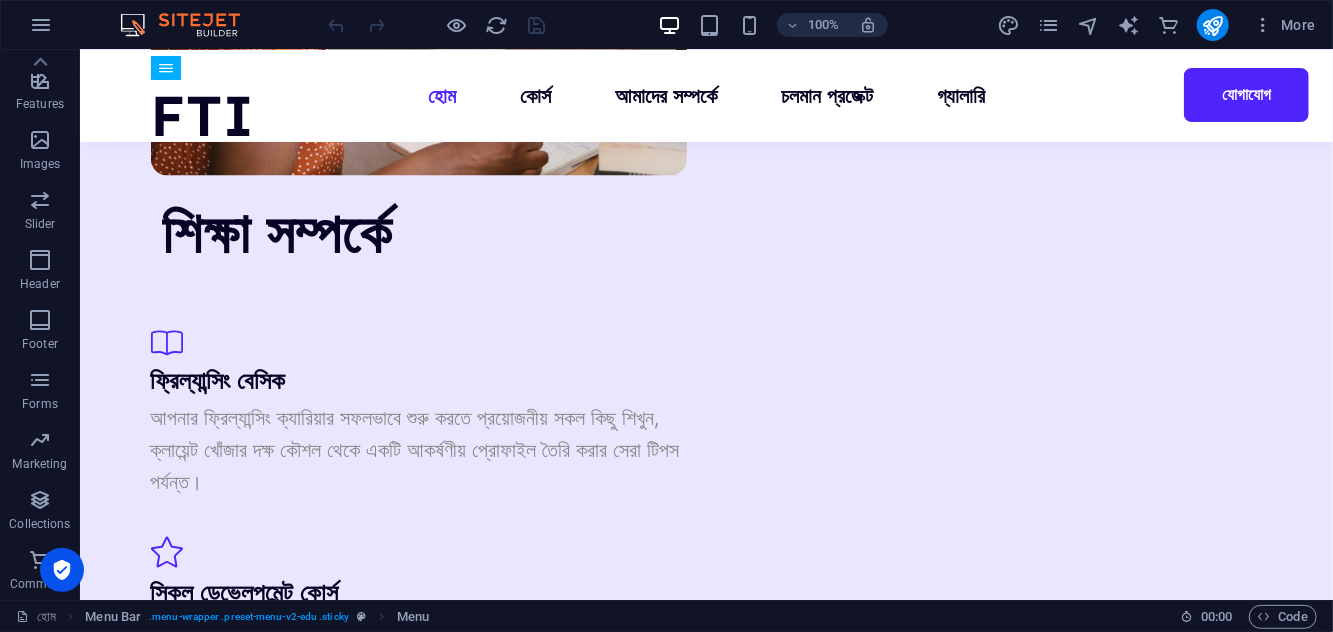 click on "UI/UX Design" at bounding box center (706, 2034) 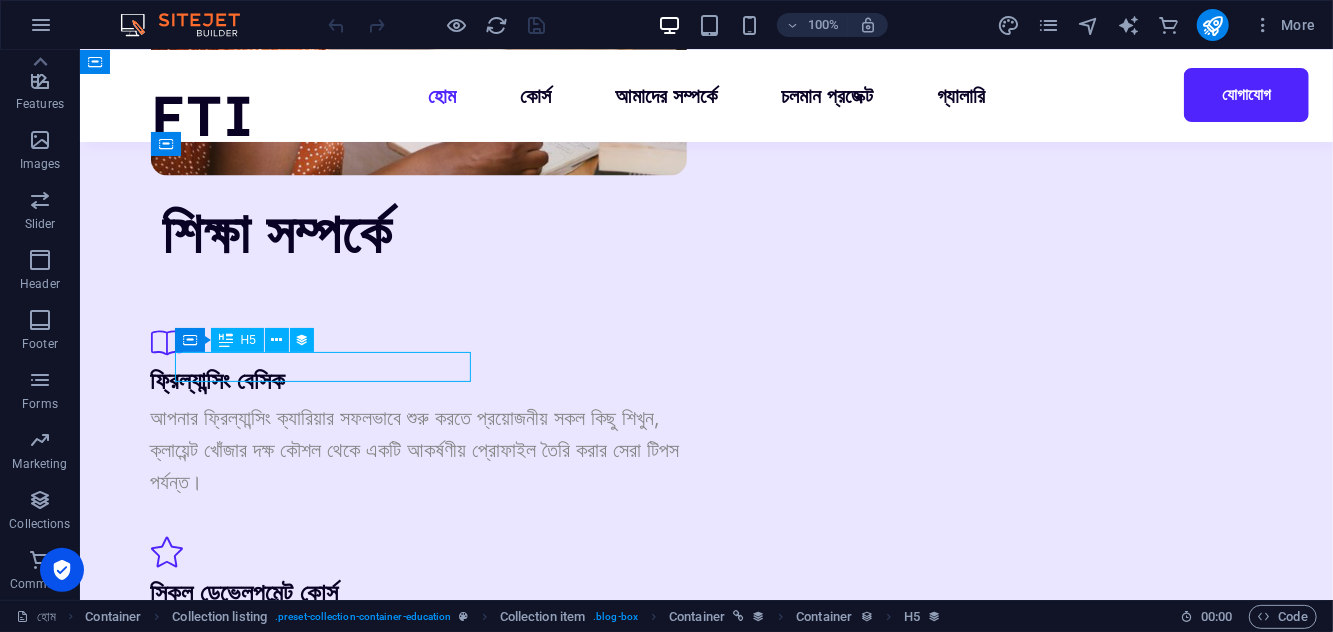 click on "UI/UX Design" at bounding box center (706, 2034) 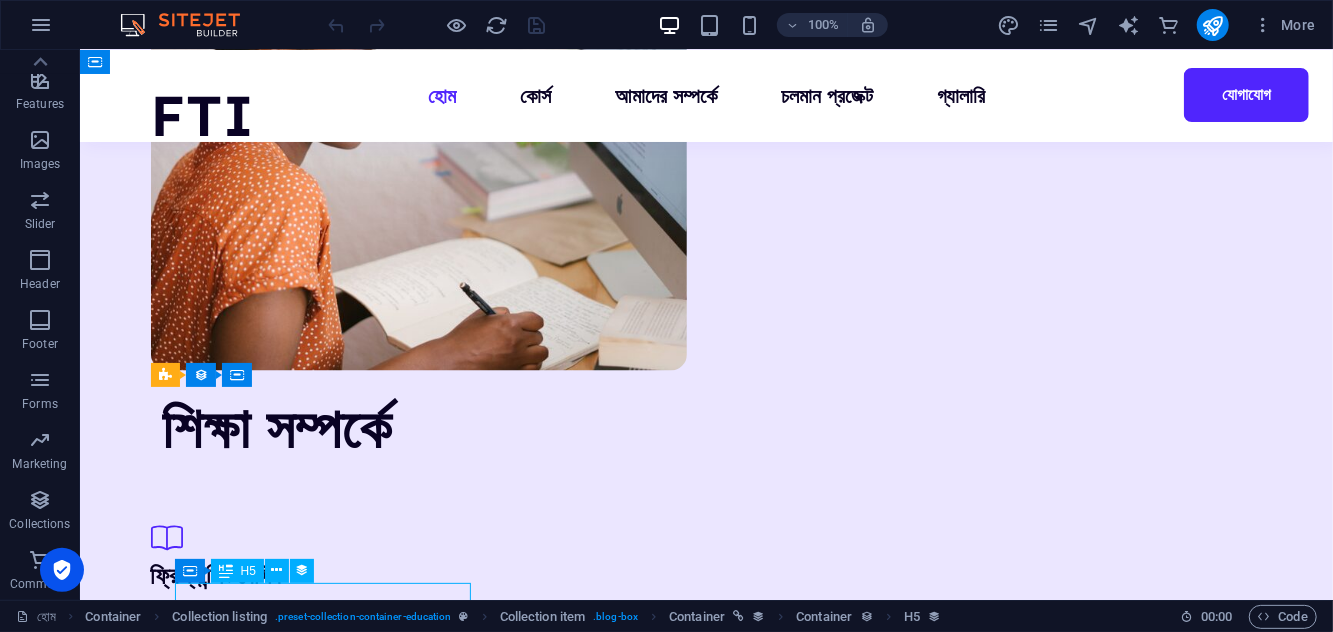 scroll, scrollTop: 1626, scrollLeft: 0, axis: vertical 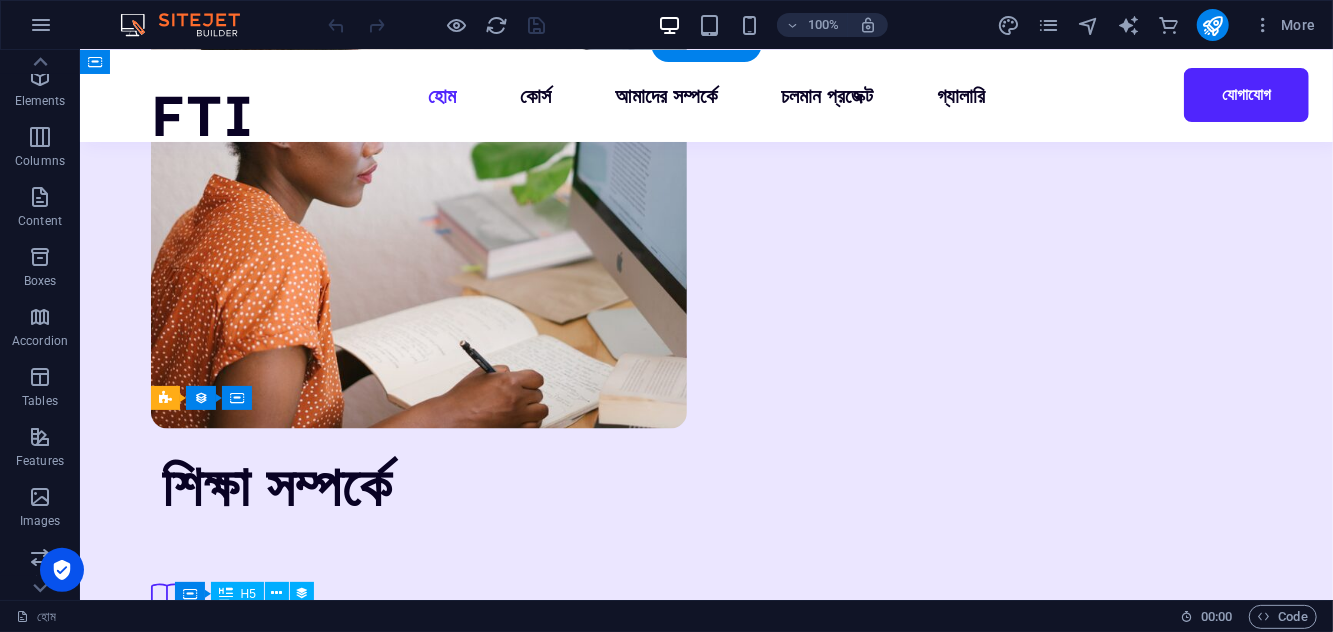 click at bounding box center (40, 197) 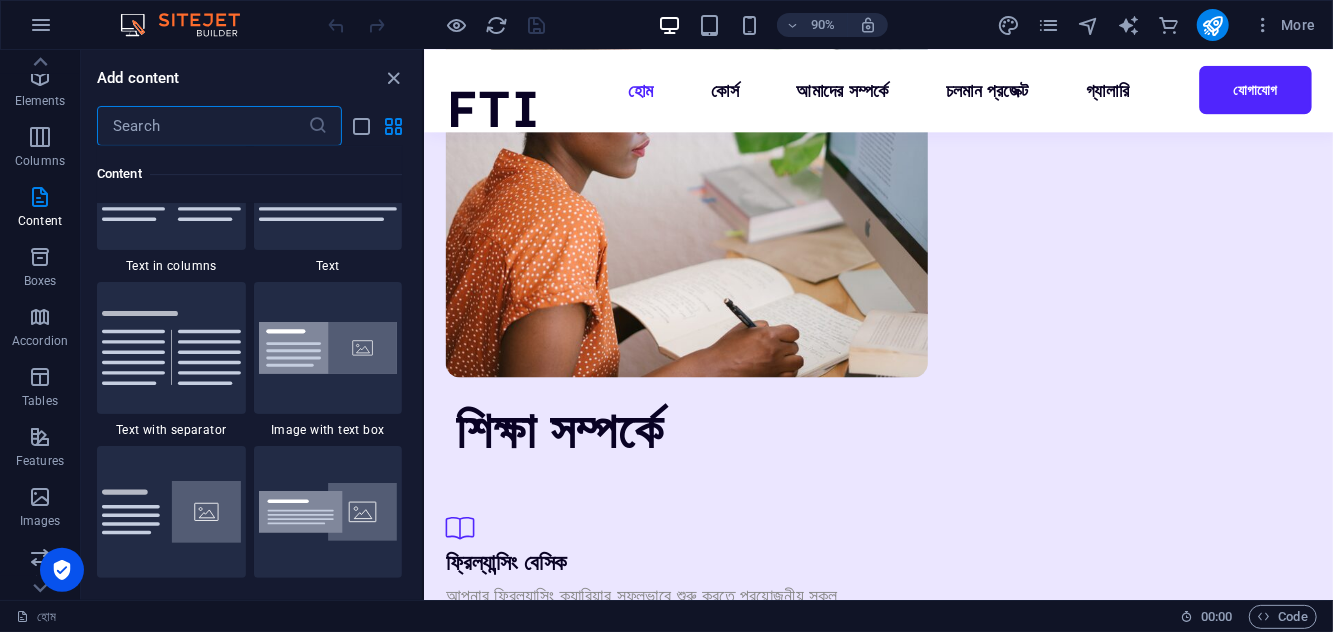 scroll, scrollTop: 3579, scrollLeft: 0, axis: vertical 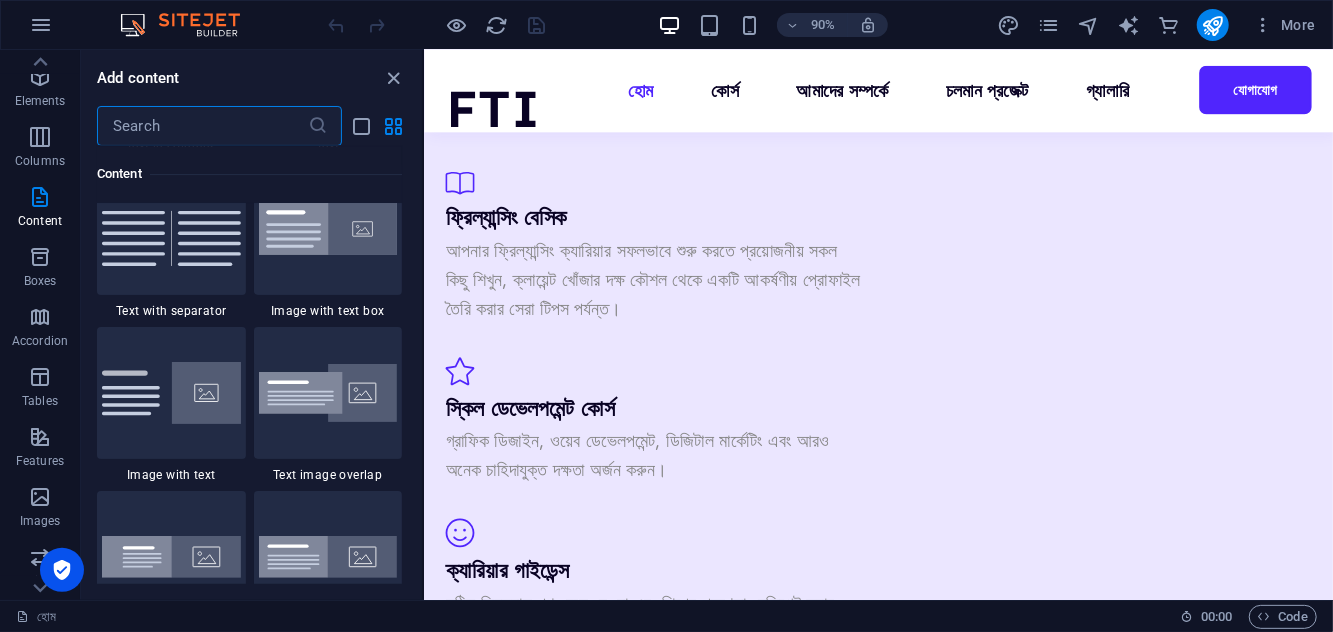 click at bounding box center [328, 229] 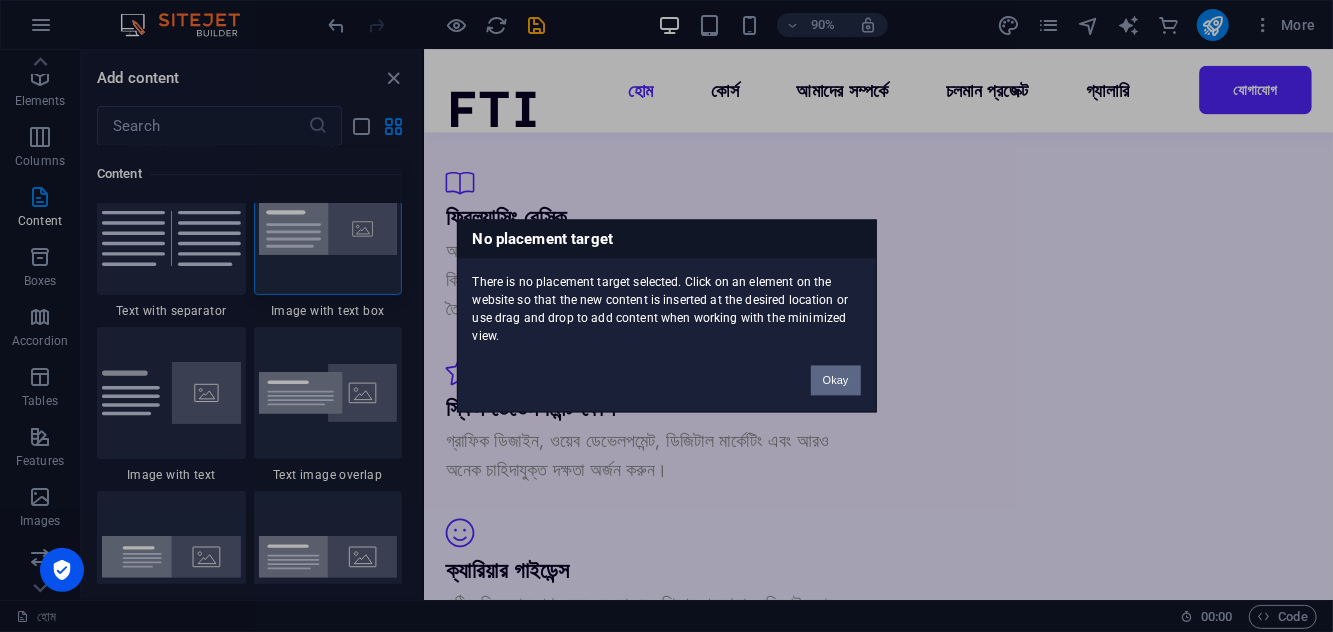 click on "Okay" at bounding box center [836, 381] 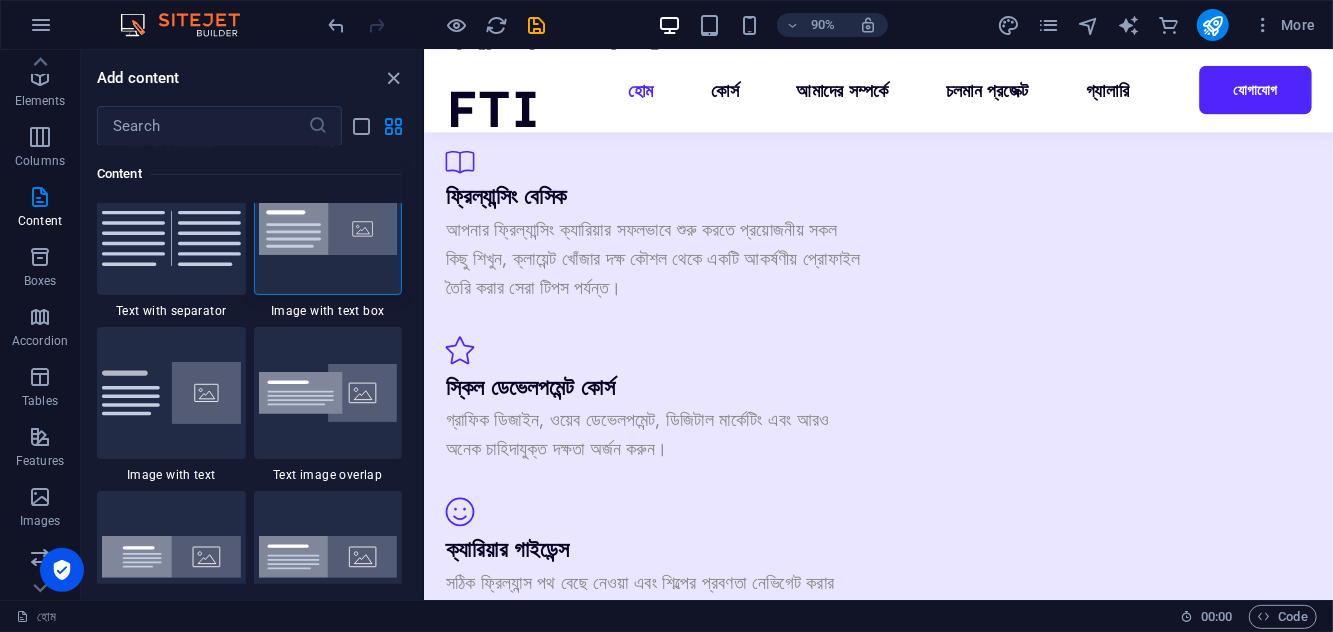 scroll, scrollTop: 2031, scrollLeft: 0, axis: vertical 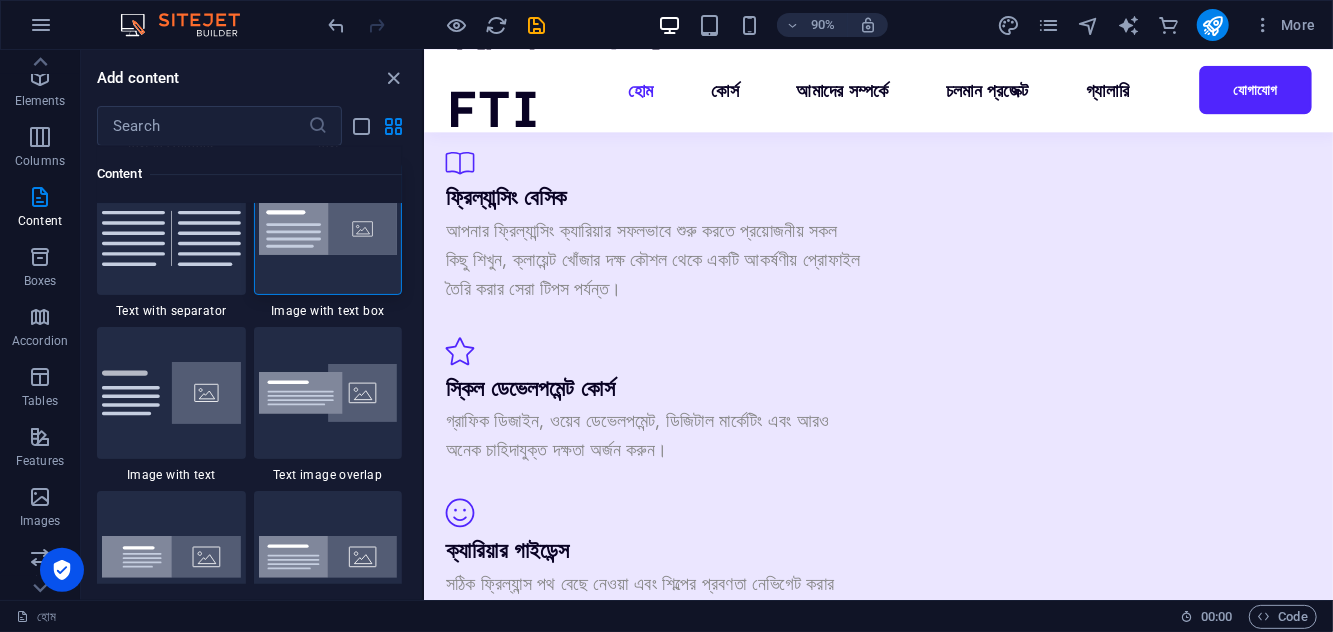 click at bounding box center (928, 1846) 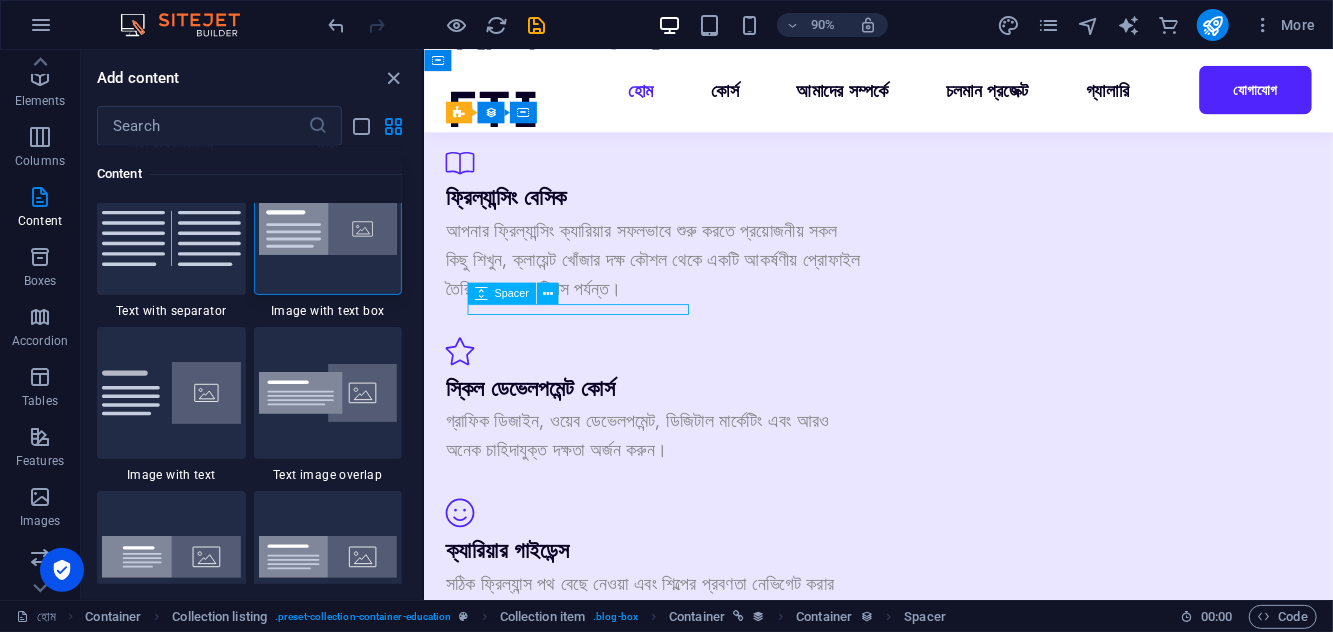 click at bounding box center (40, 62) 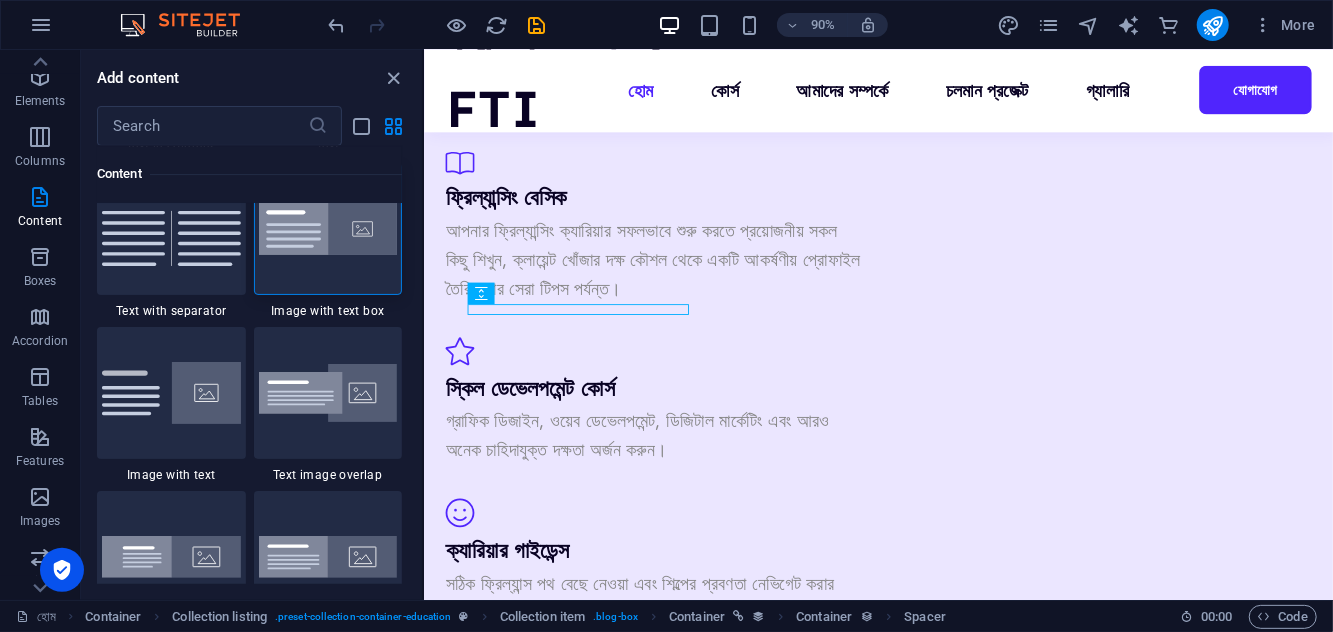 scroll, scrollTop: 0, scrollLeft: 0, axis: both 